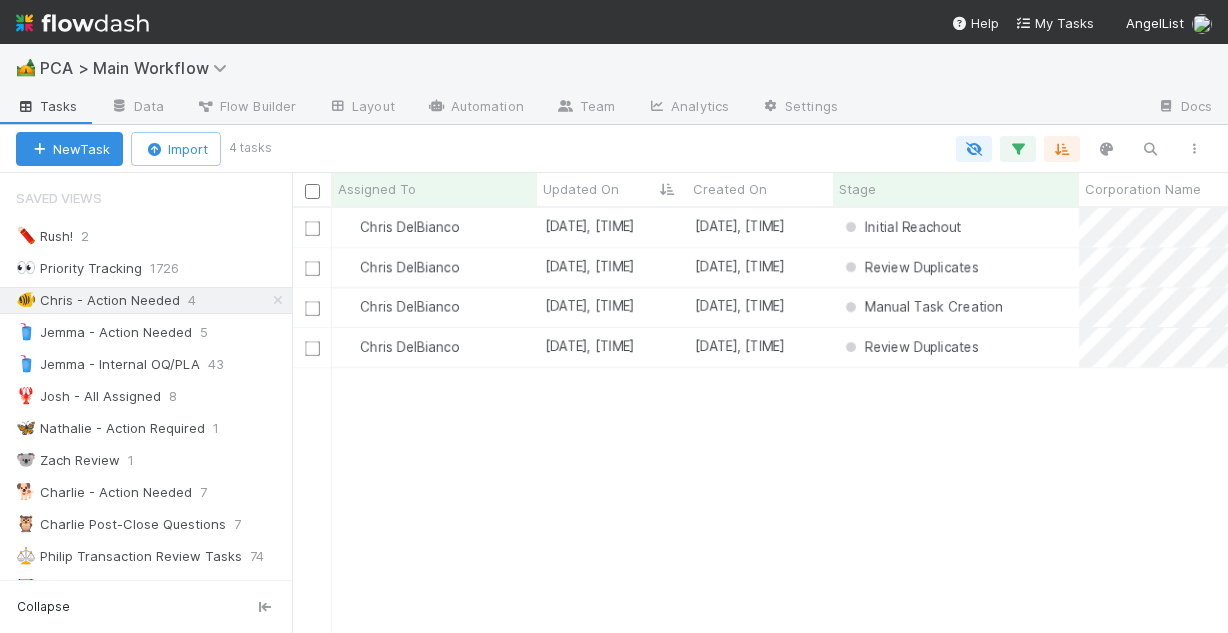 scroll, scrollTop: 0, scrollLeft: 0, axis: both 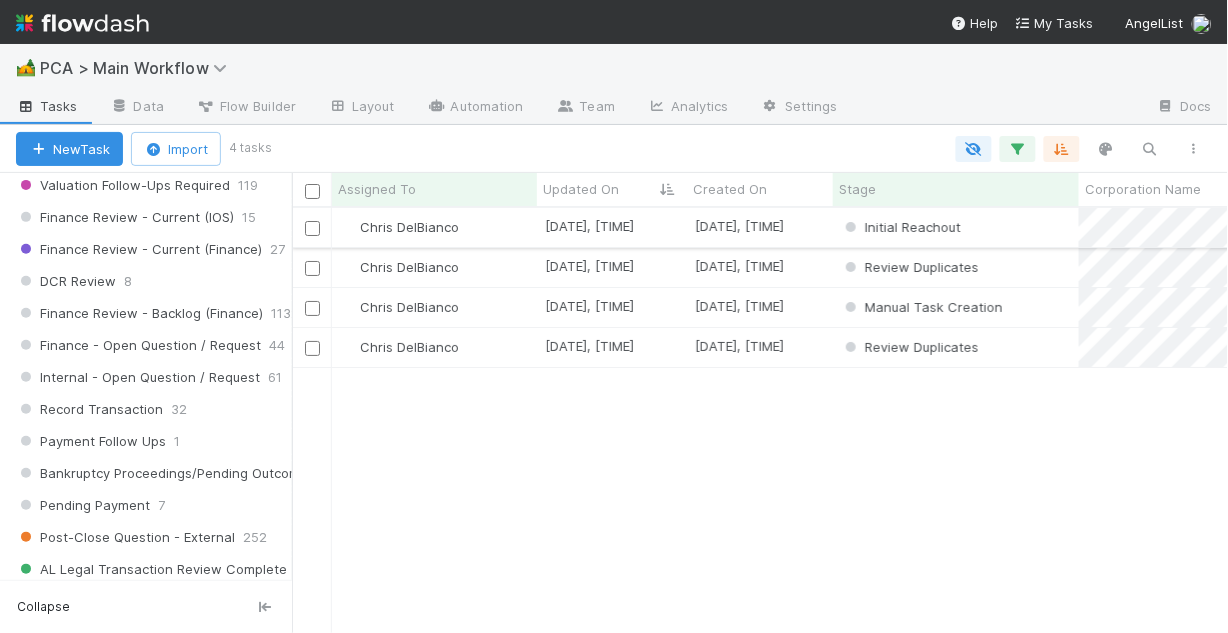 click on "Chris DelBianco" at bounding box center [434, 227] 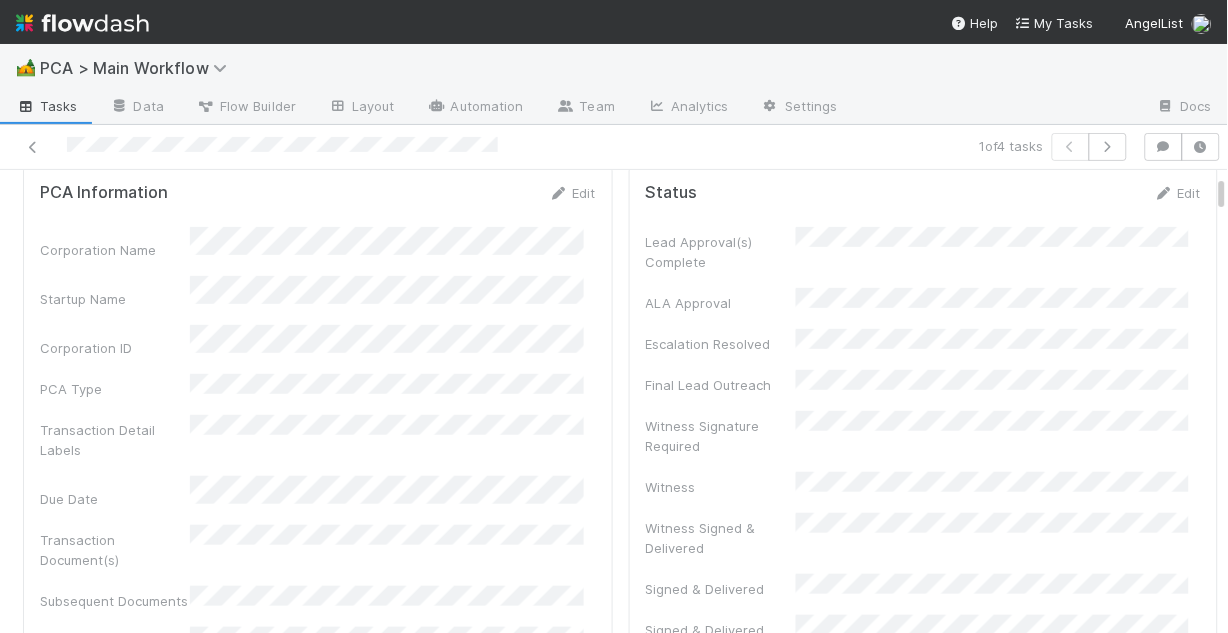 scroll, scrollTop: 80, scrollLeft: 0, axis: vertical 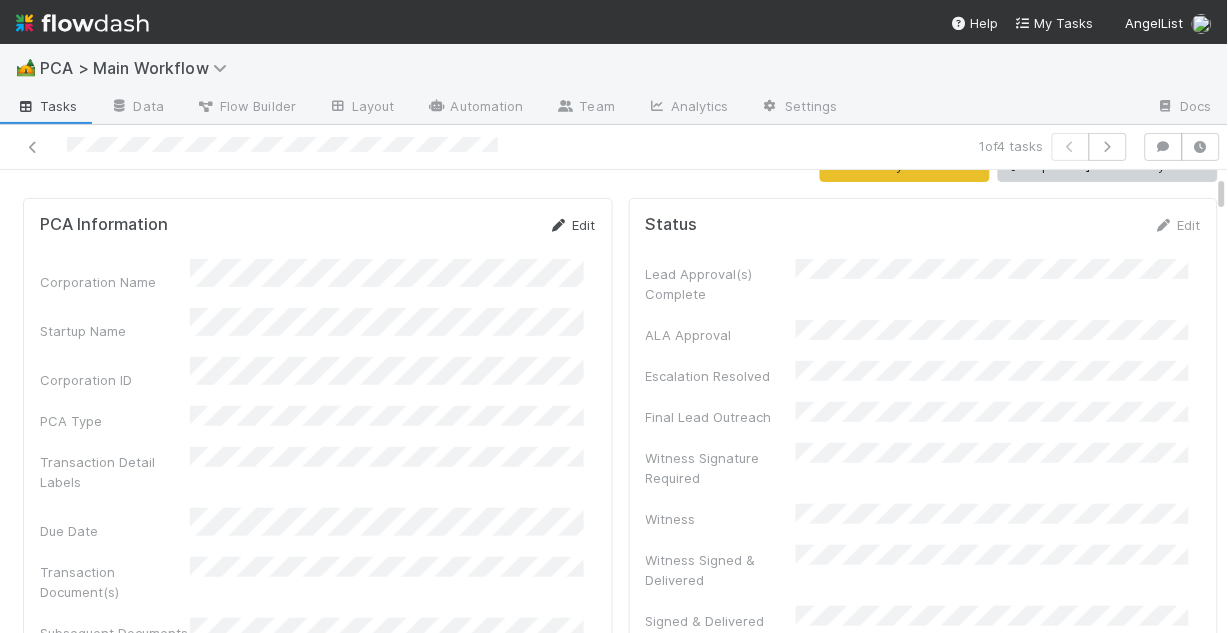 click on "Edit" at bounding box center (572, 225) 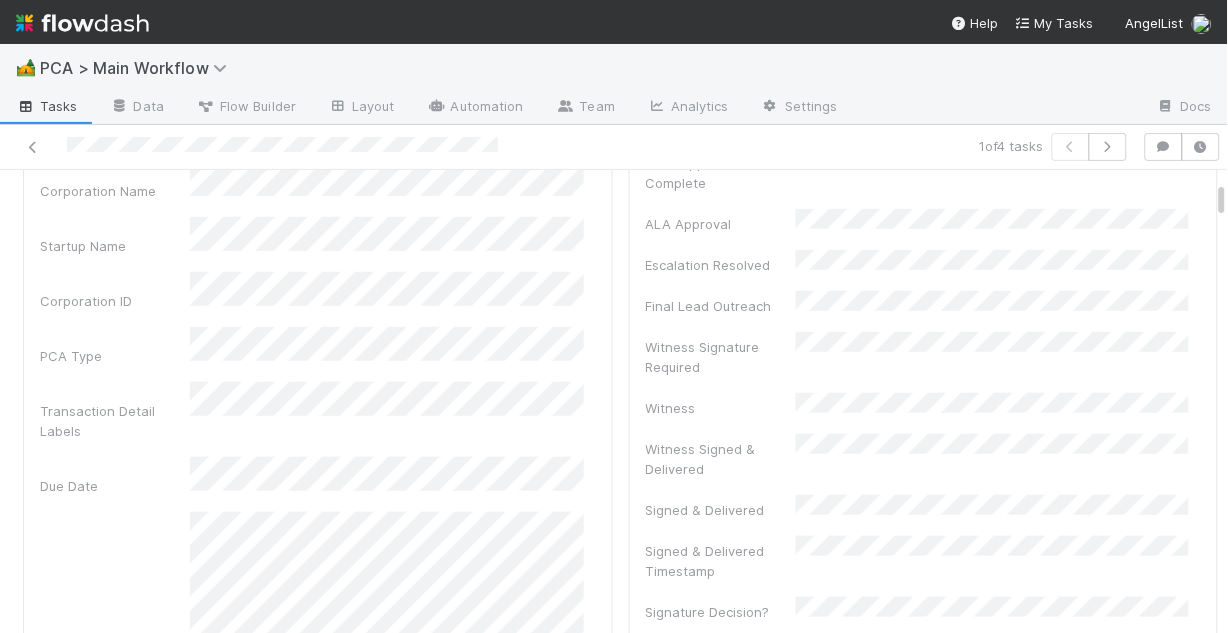 scroll, scrollTop: 160, scrollLeft: 0, axis: vertical 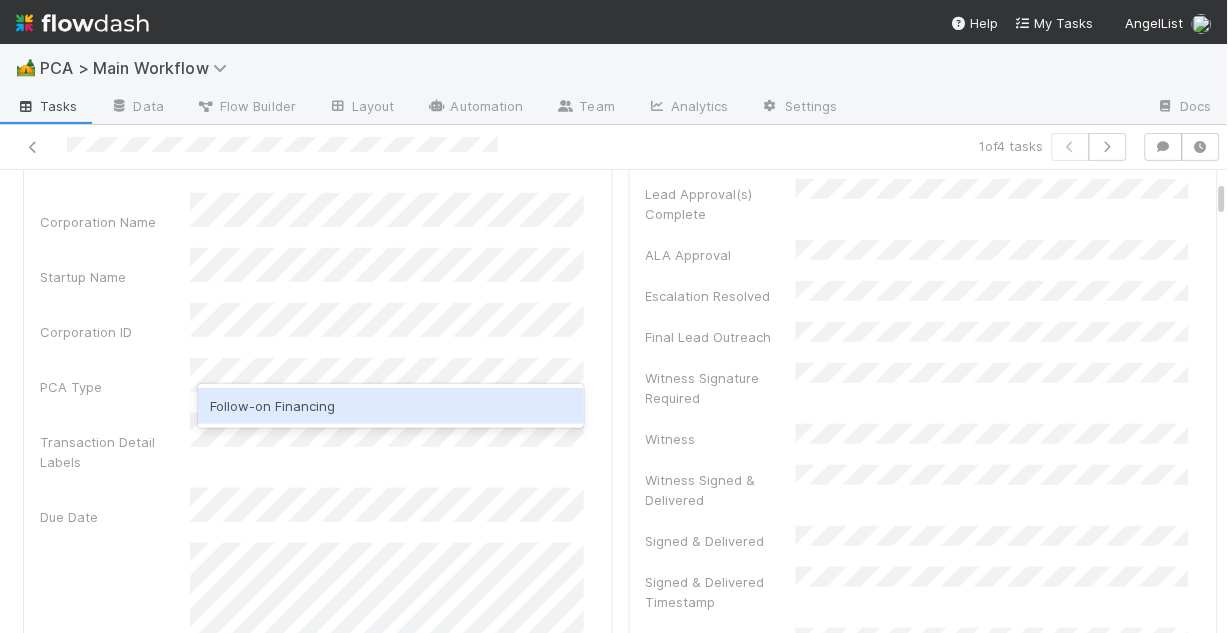 click on "Follow-on Financing" at bounding box center (391, 406) 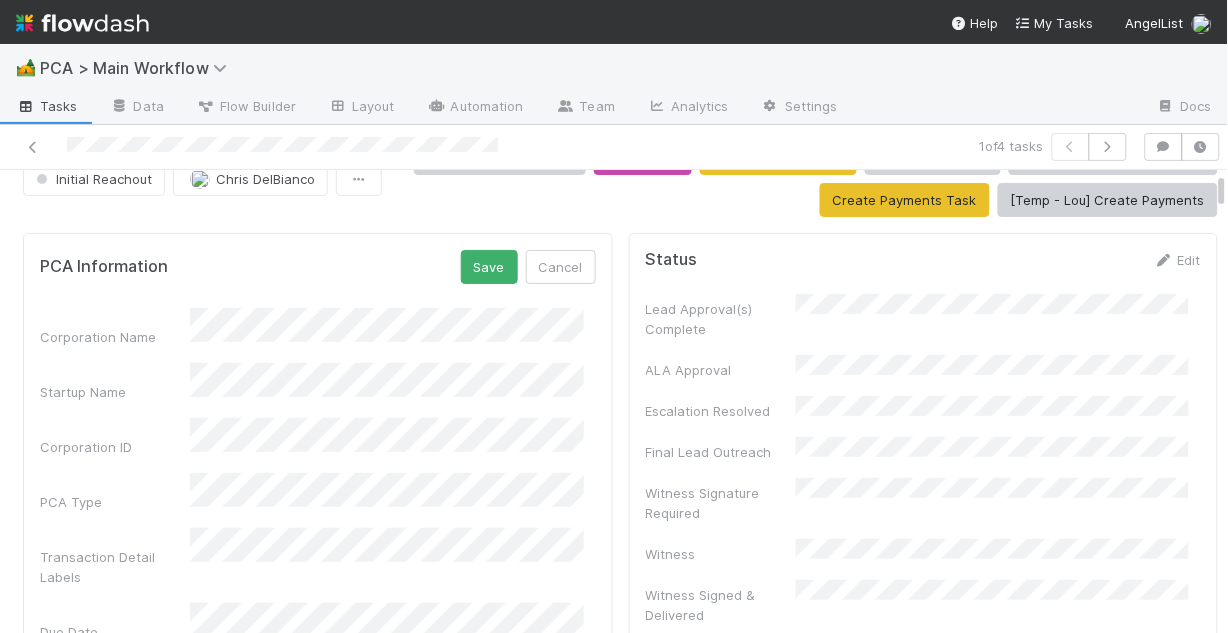scroll, scrollTop: 0, scrollLeft: 0, axis: both 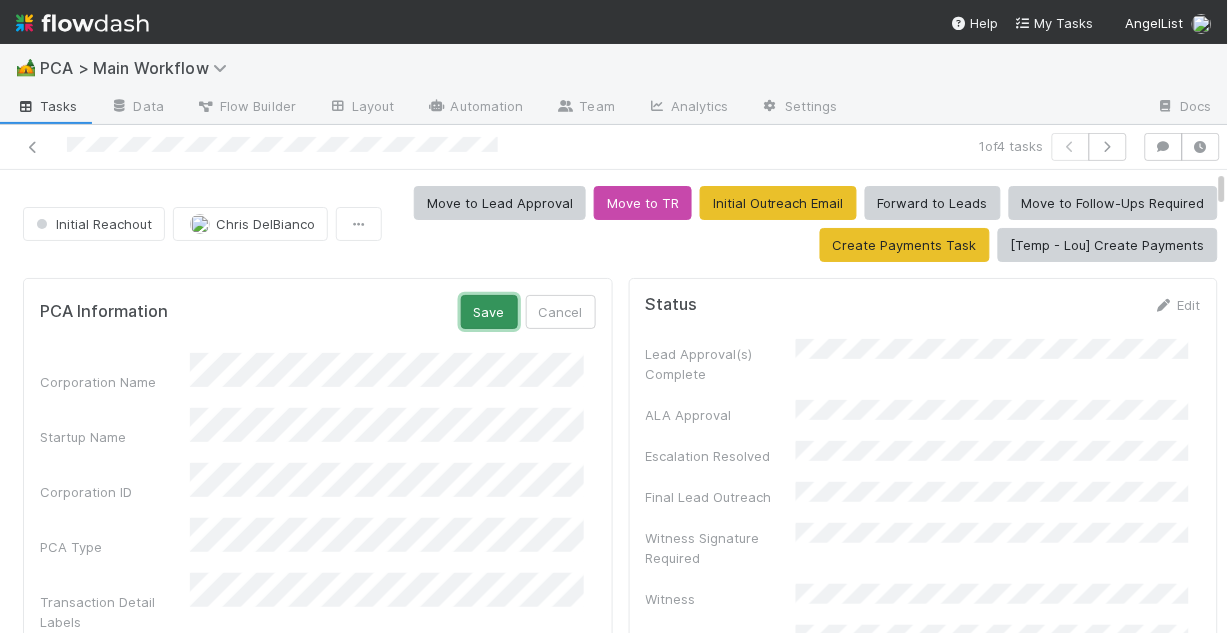 click on "Save" at bounding box center (489, 312) 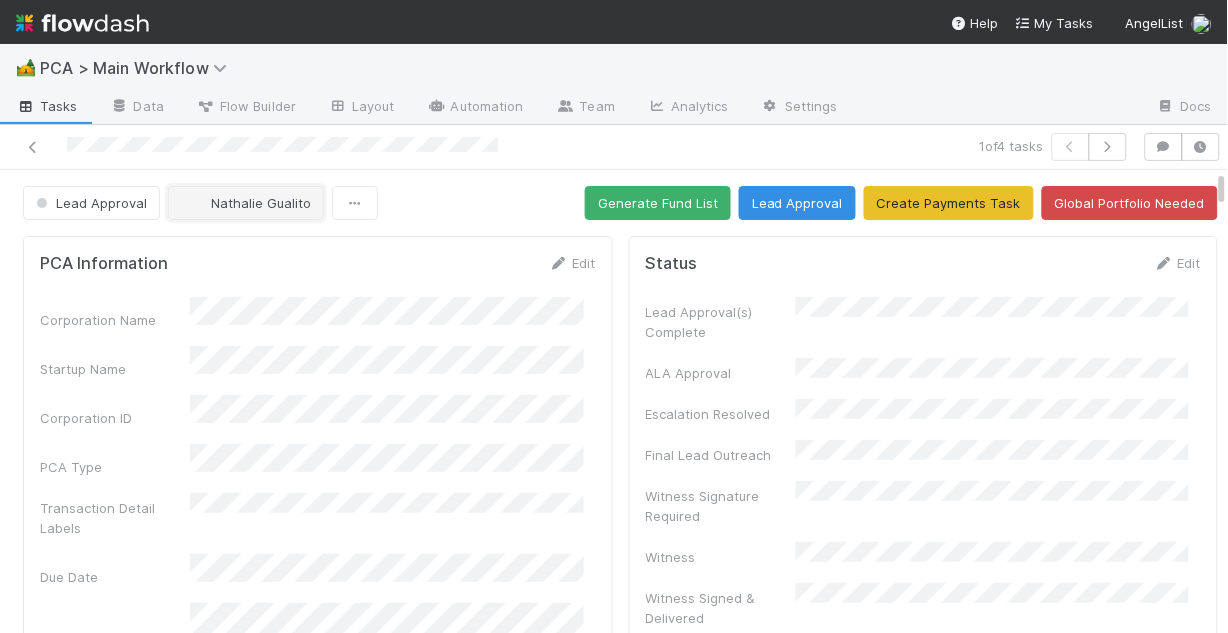 click on "Nathalie Gualito" at bounding box center (261, 203) 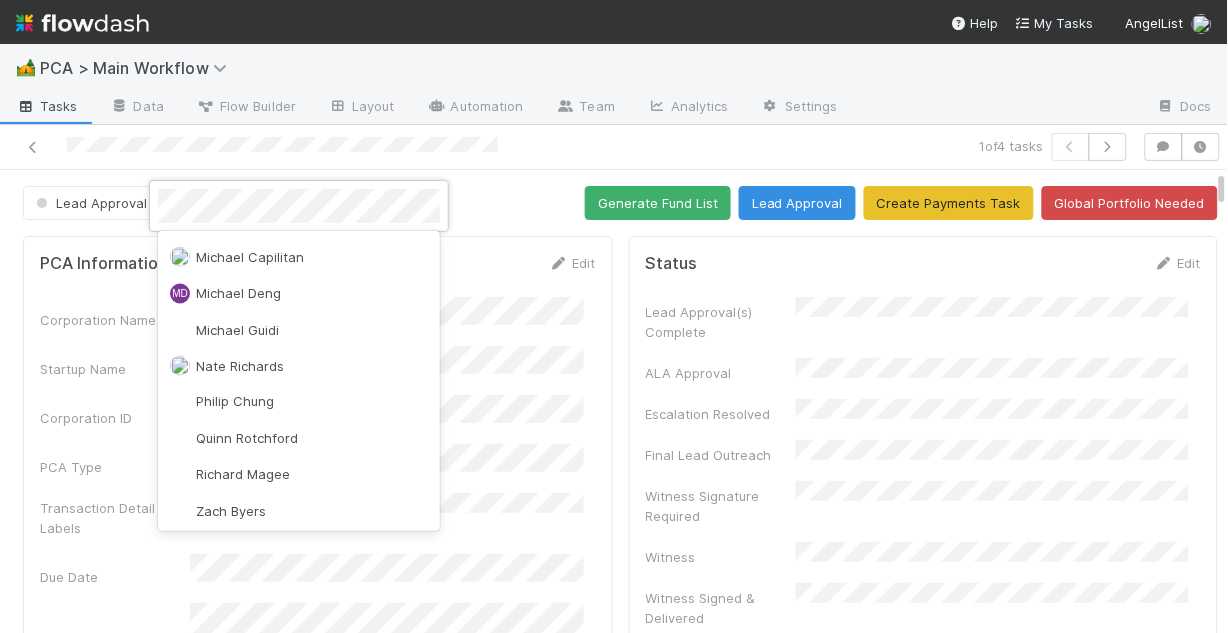 scroll, scrollTop: 0, scrollLeft: 0, axis: both 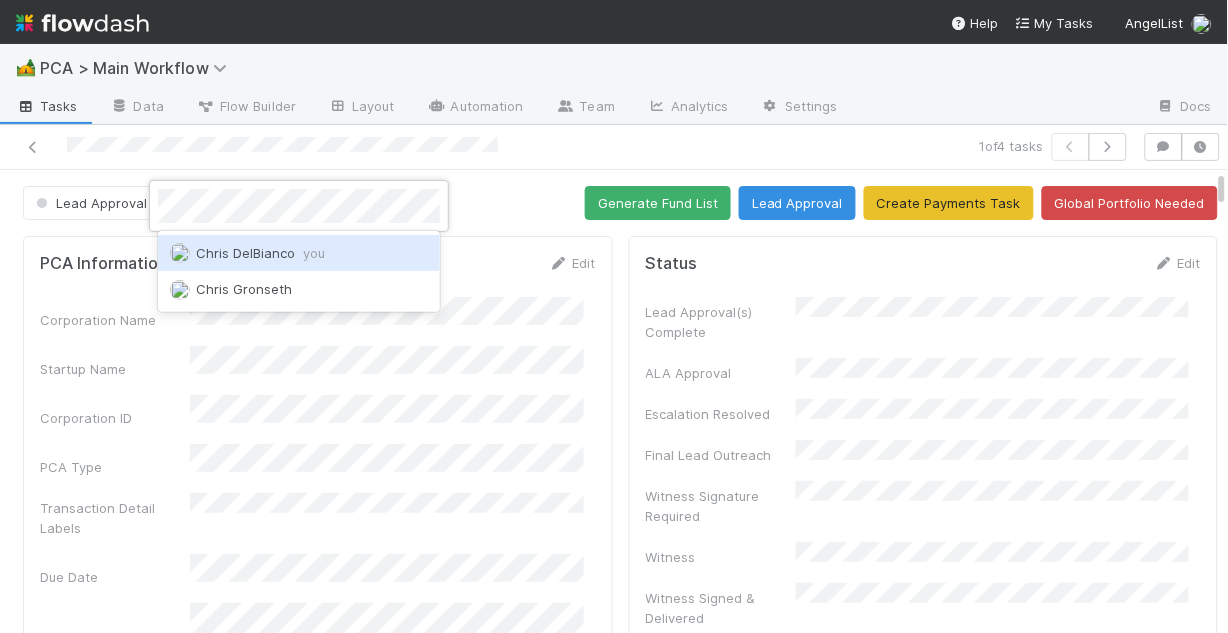 click on "[PERSON] you" at bounding box center [260, 253] 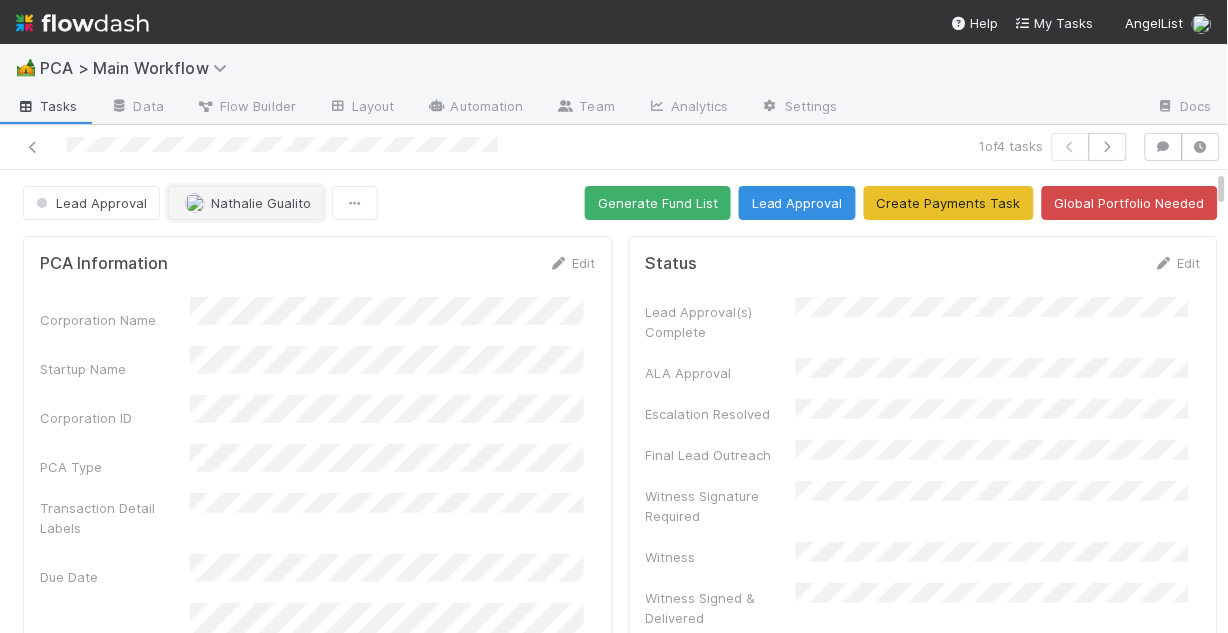 click on "Nathalie Gualito" at bounding box center [246, 203] 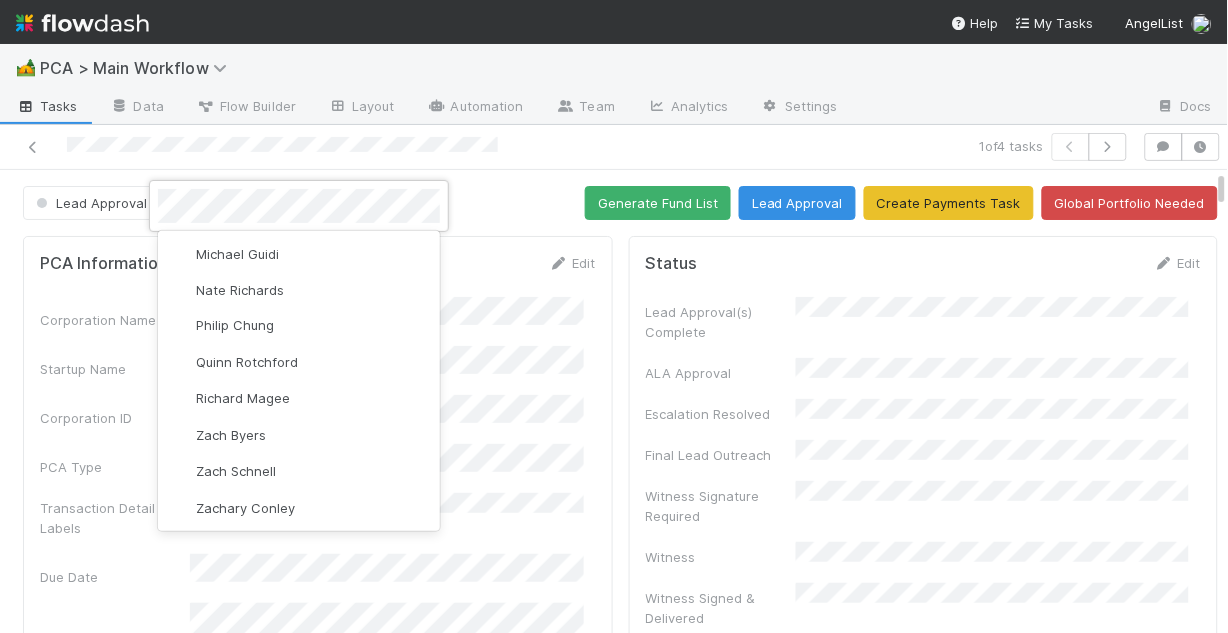 scroll, scrollTop: 0, scrollLeft: 0, axis: both 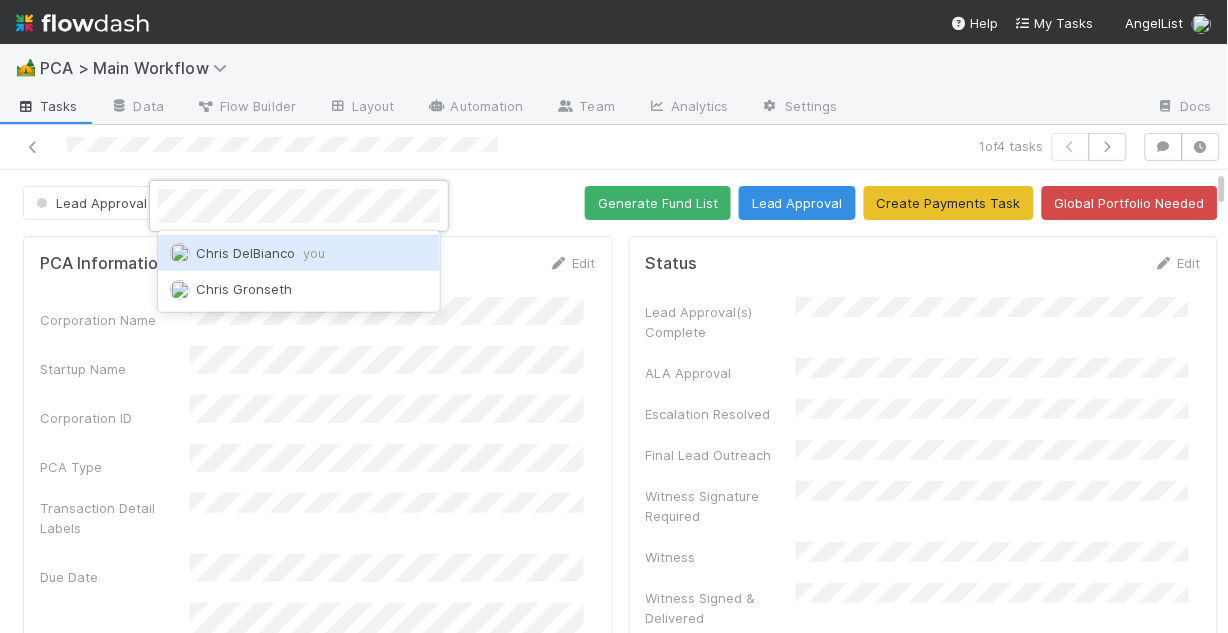 click on "[PERSON] you" at bounding box center (260, 253) 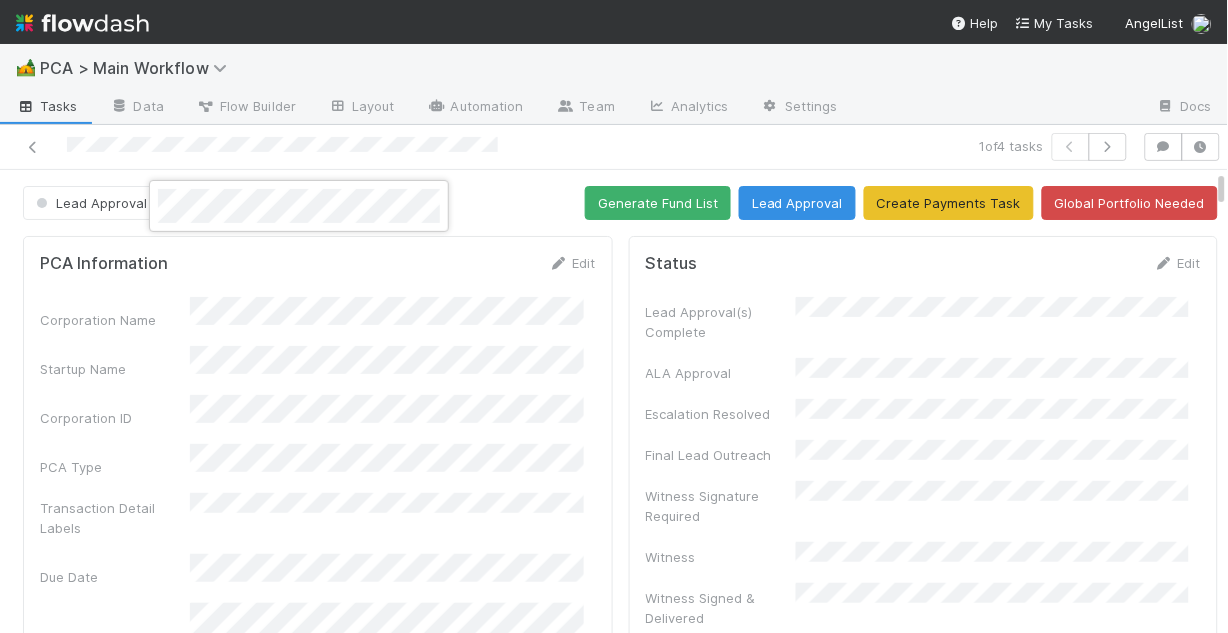 click at bounding box center (614, 316) 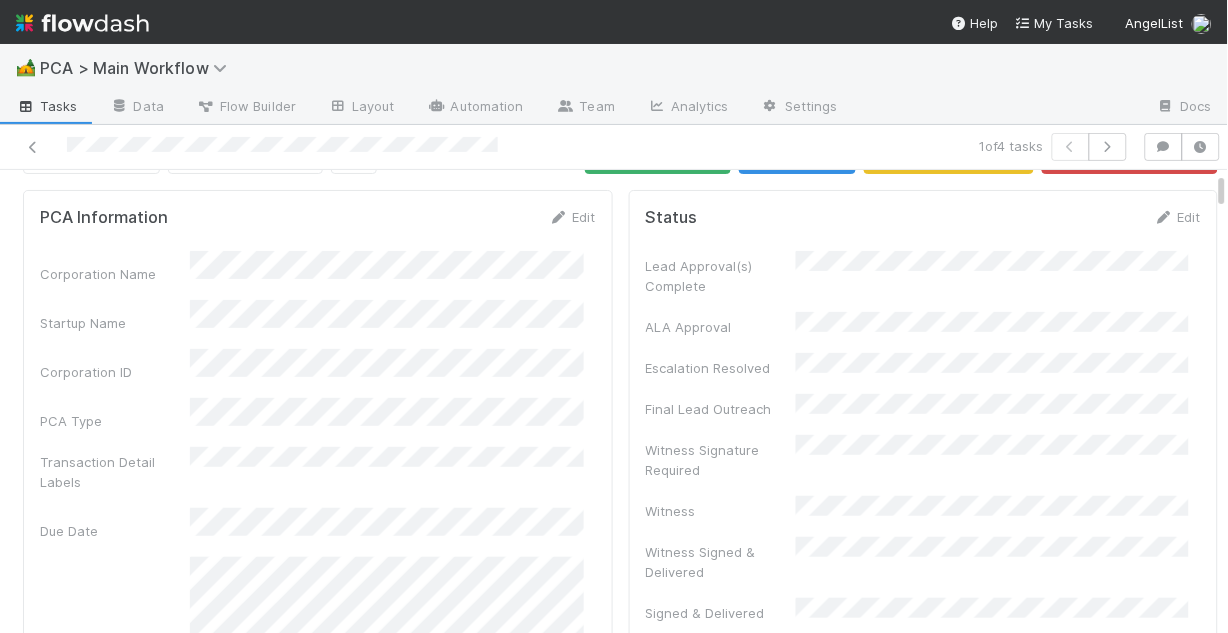 scroll, scrollTop: 0, scrollLeft: 0, axis: both 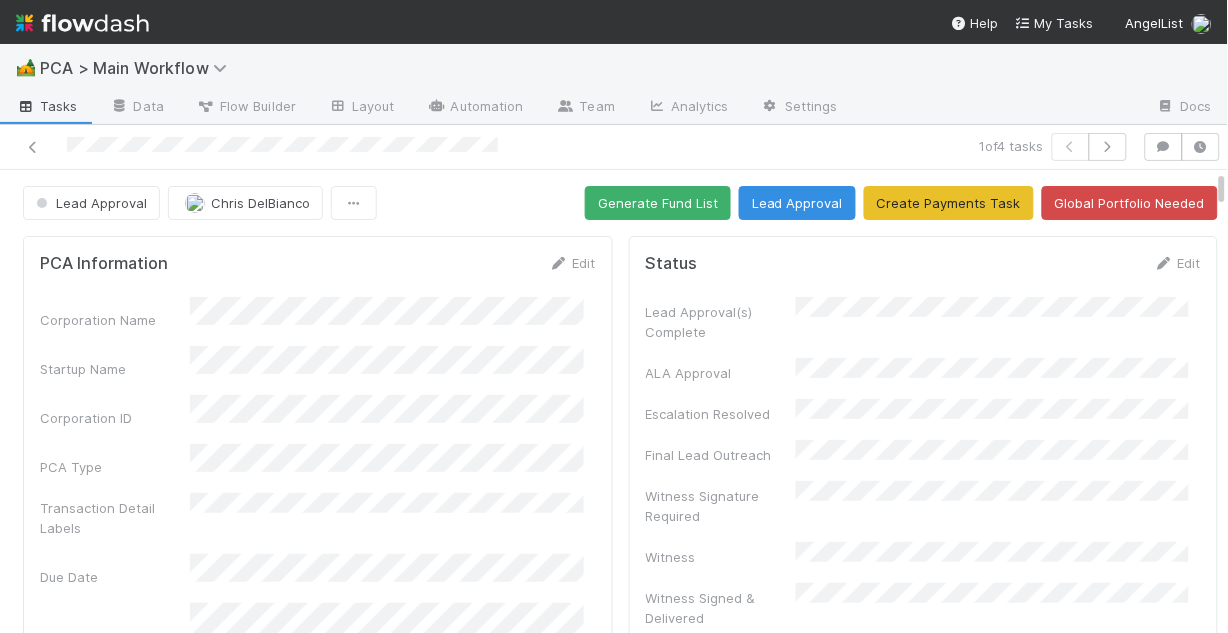 click on "Lead Approval Chris DelBianco Generate Fund List Lead Approval Create Payments Task Global Portfolio Needed" at bounding box center [620, 203] 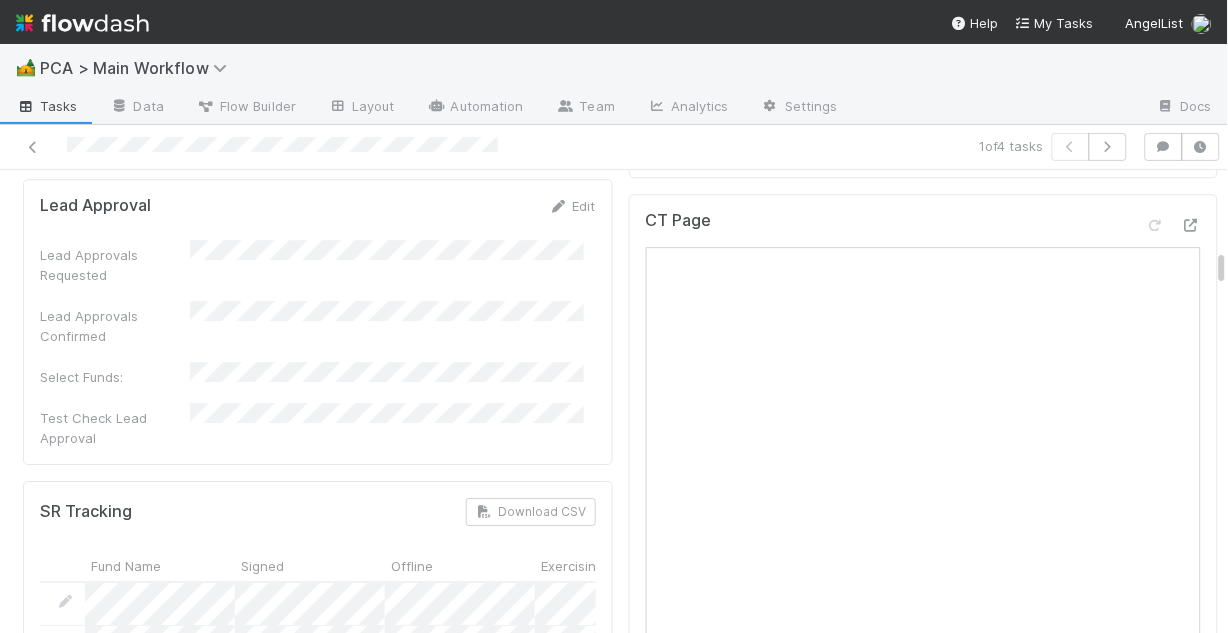 scroll, scrollTop: 1440, scrollLeft: 0, axis: vertical 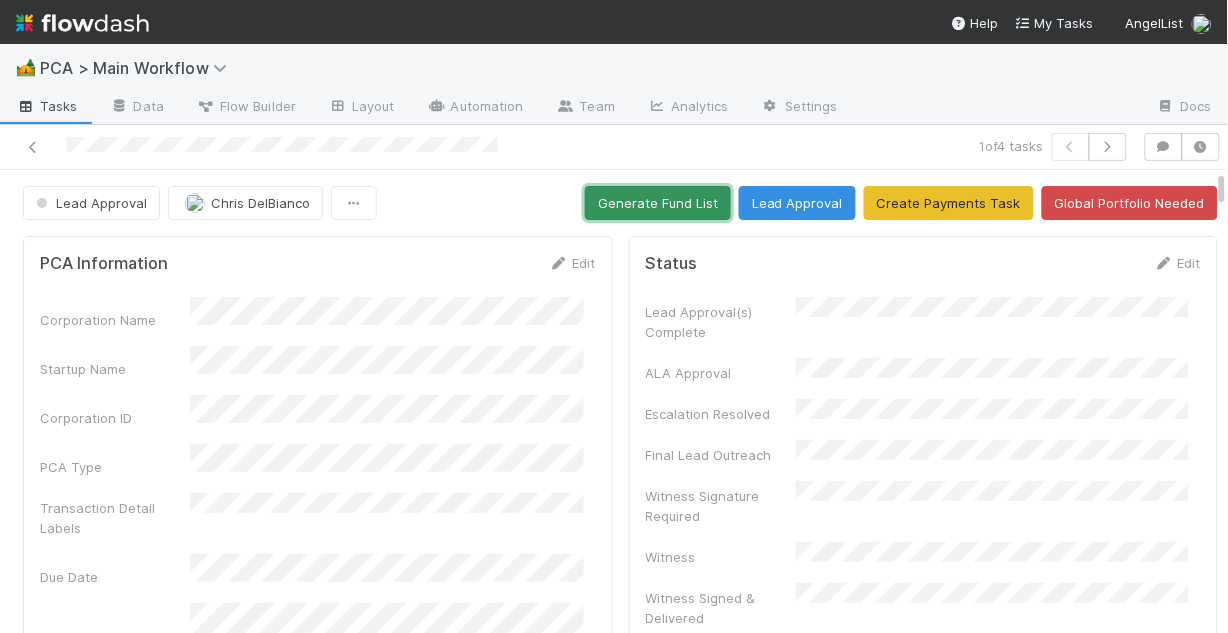 click on "Generate Fund List" at bounding box center (658, 203) 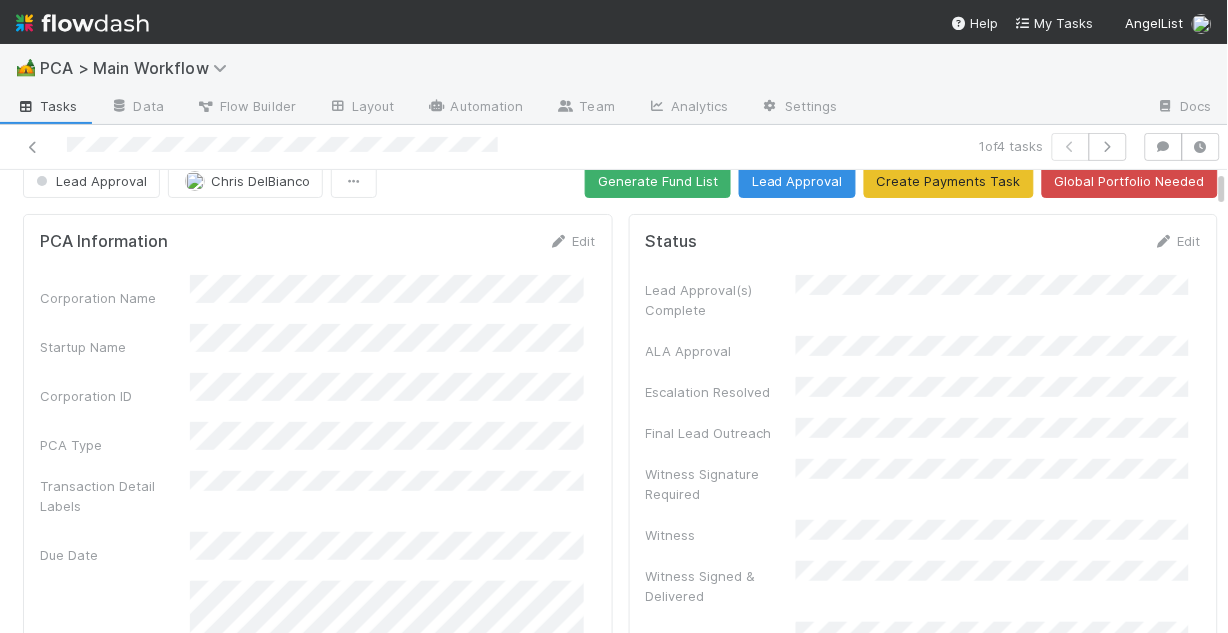 scroll, scrollTop: 0, scrollLeft: 0, axis: both 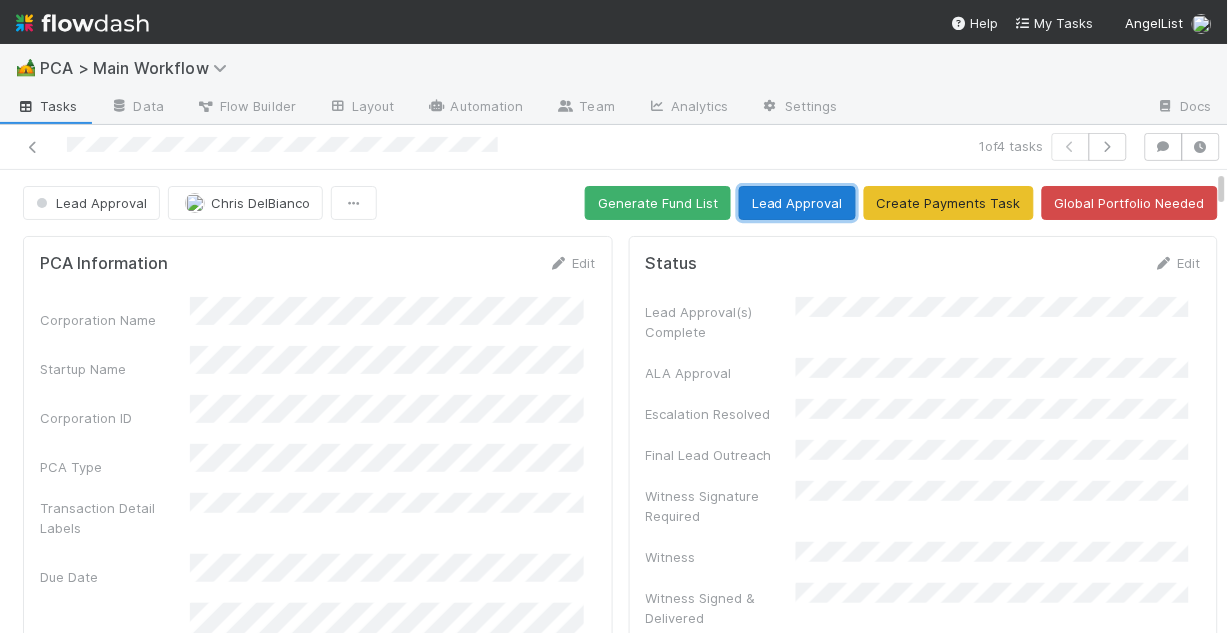 click on "Lead Approval" at bounding box center [797, 203] 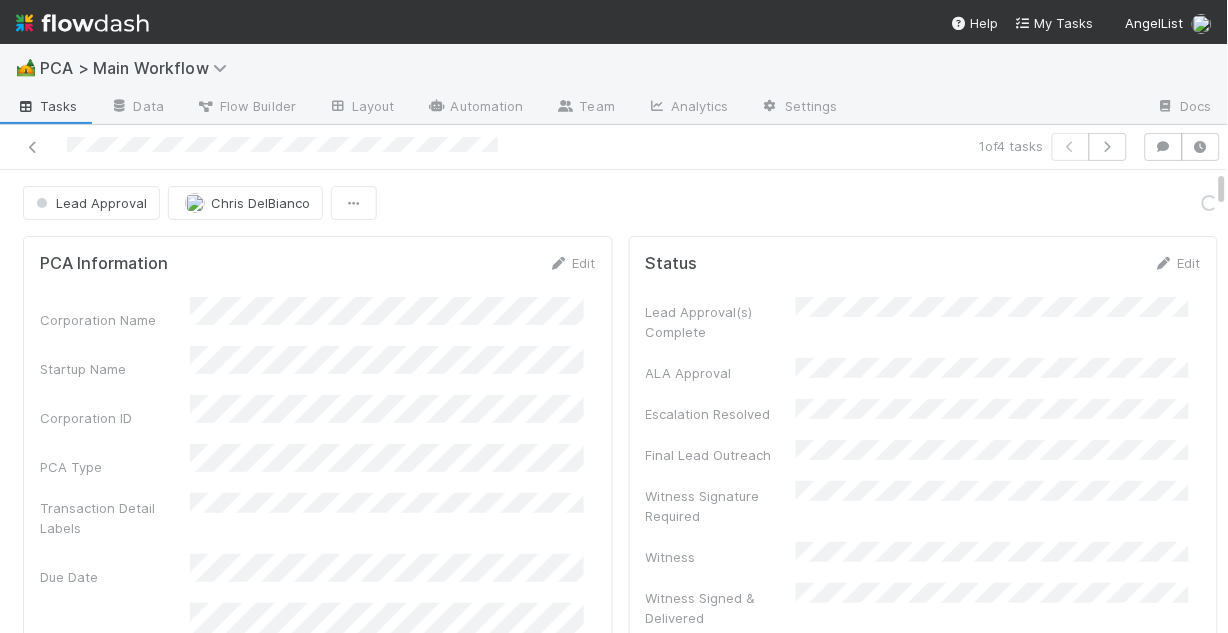 scroll, scrollTop: 12, scrollLeft: 0, axis: vertical 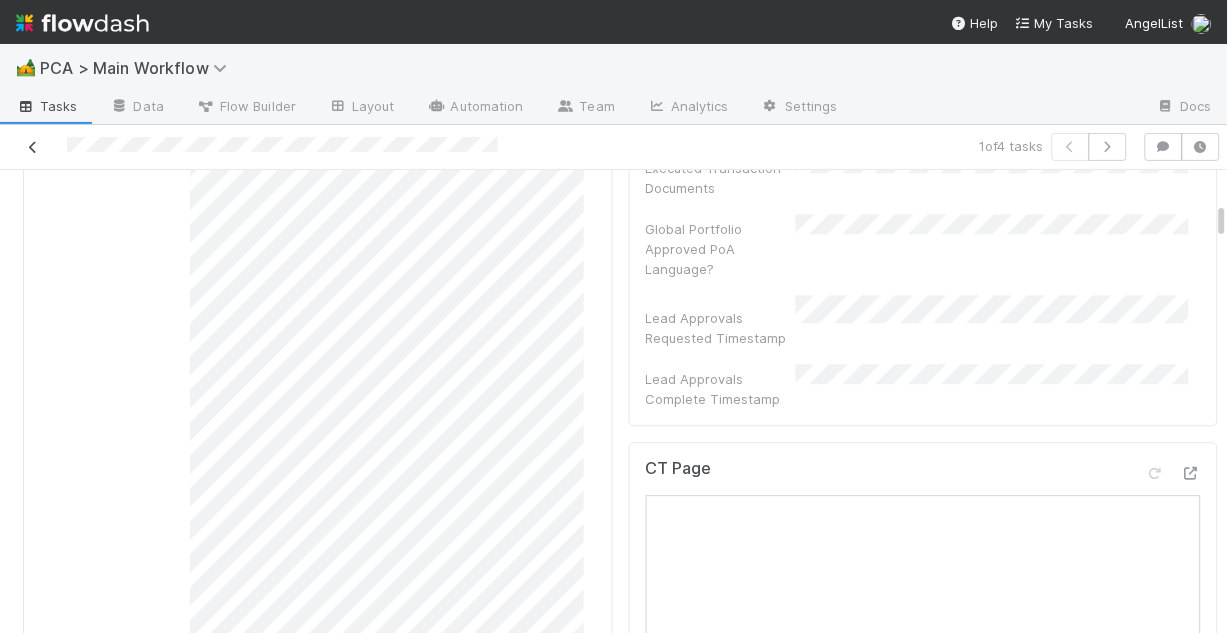 click at bounding box center (33, 147) 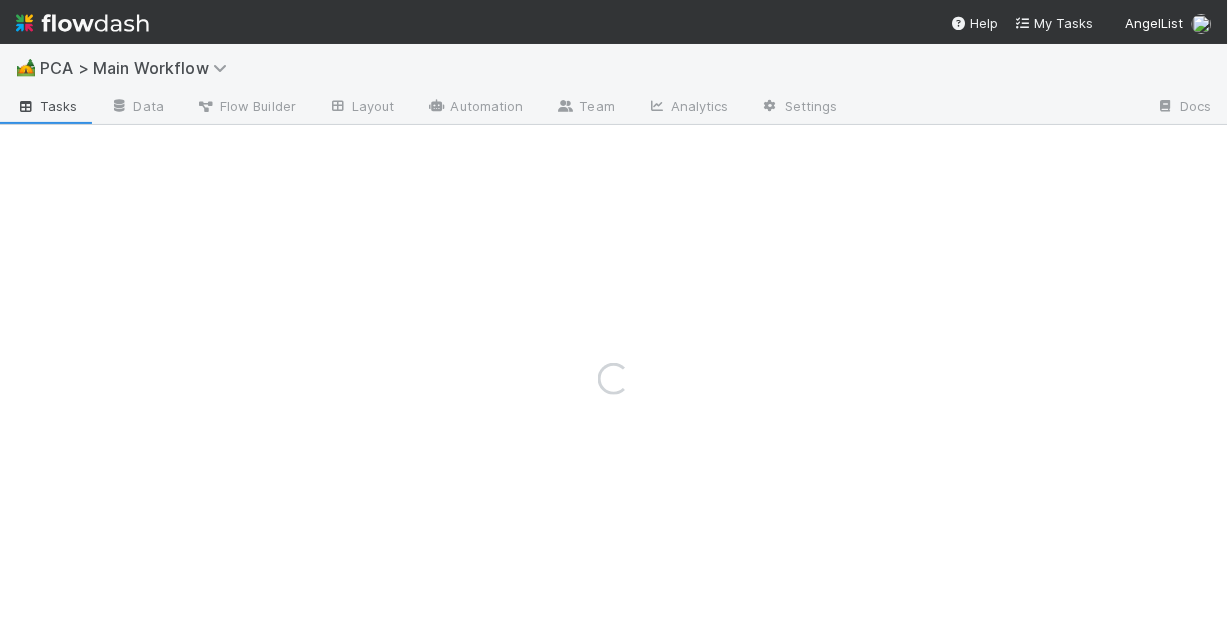 scroll, scrollTop: 0, scrollLeft: 0, axis: both 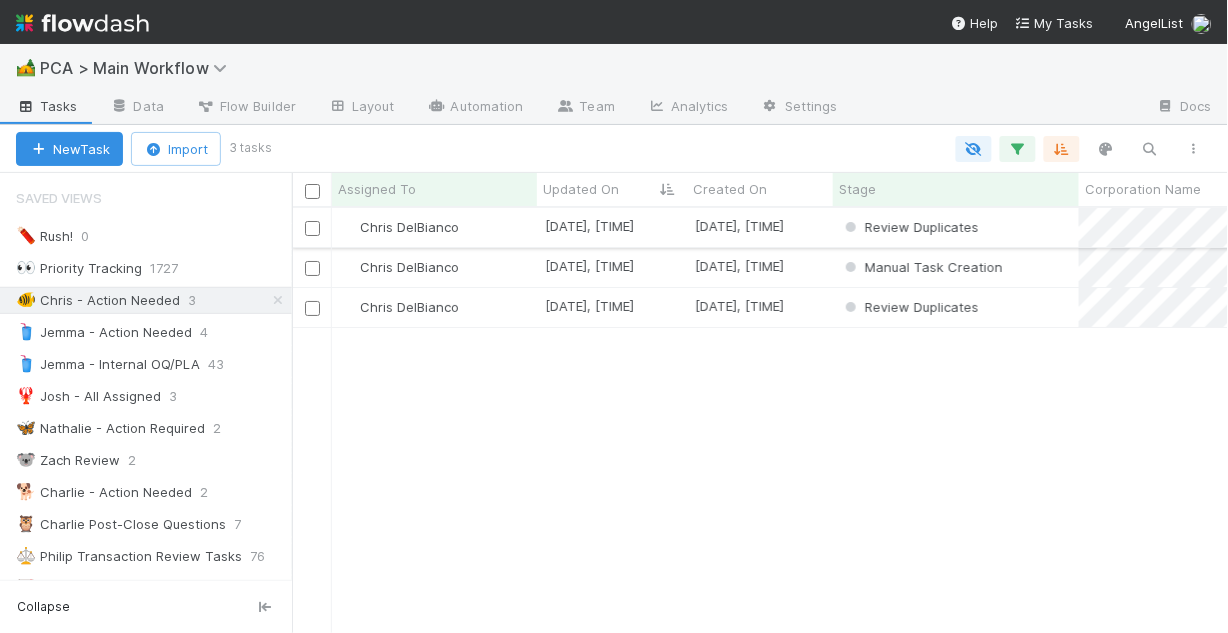click on "Chris DelBianco" at bounding box center [434, 227] 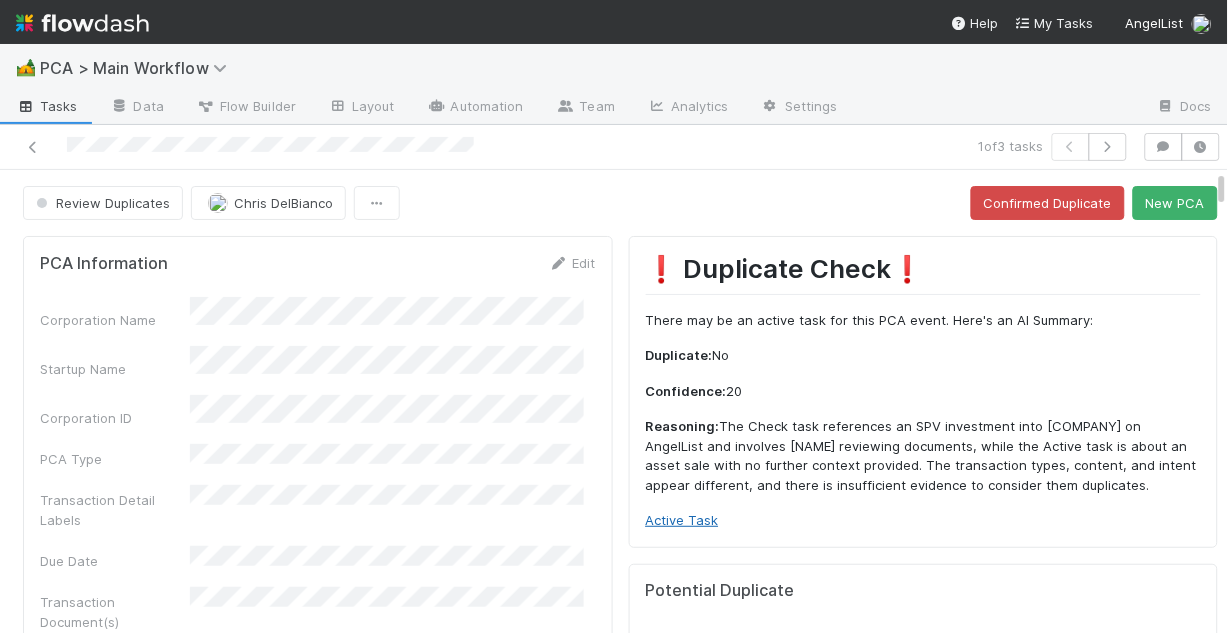 click on "Active Task" at bounding box center (682, 520) 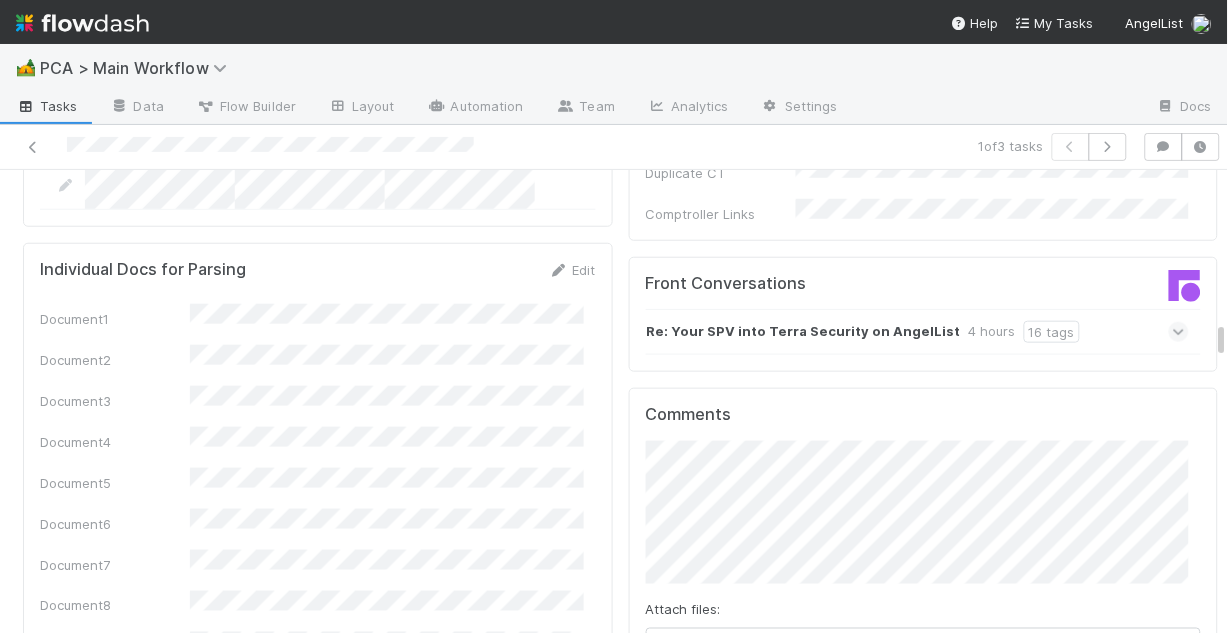 scroll, scrollTop: 1760, scrollLeft: 0, axis: vertical 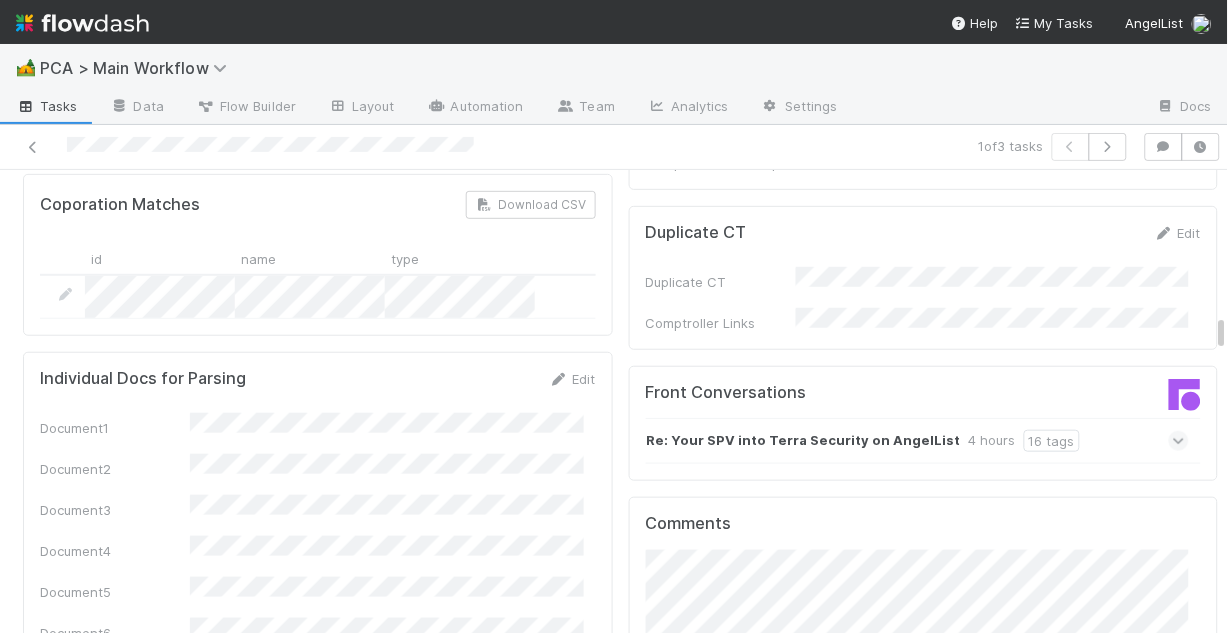 click at bounding box center [1179, 441] 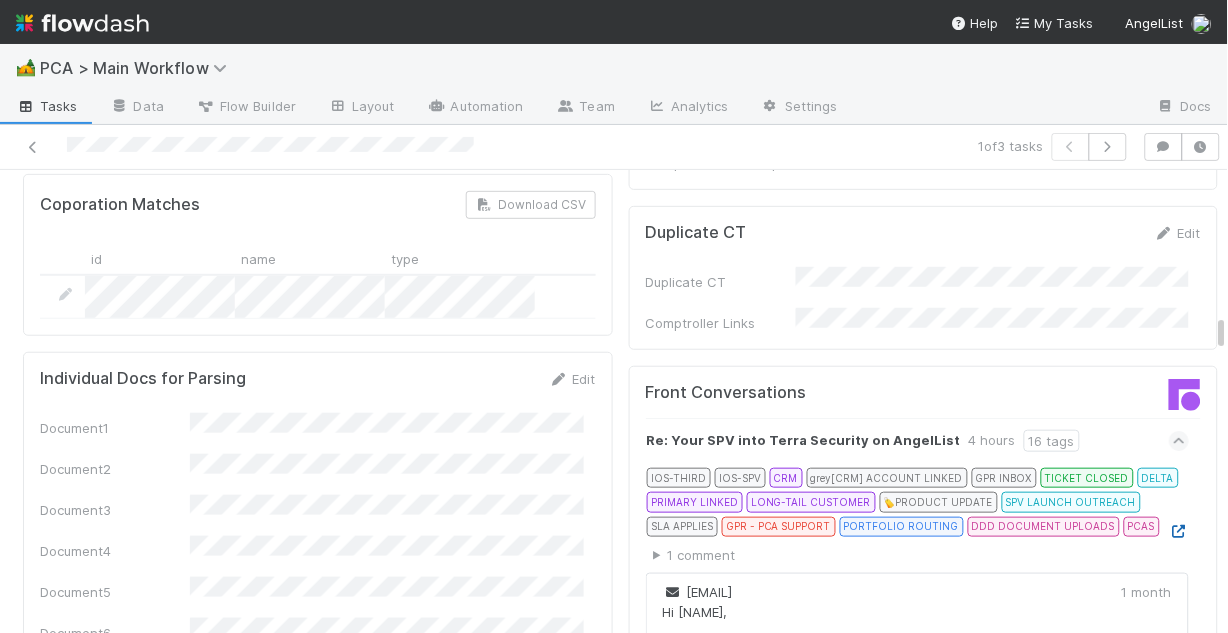 click at bounding box center (1179, 531) 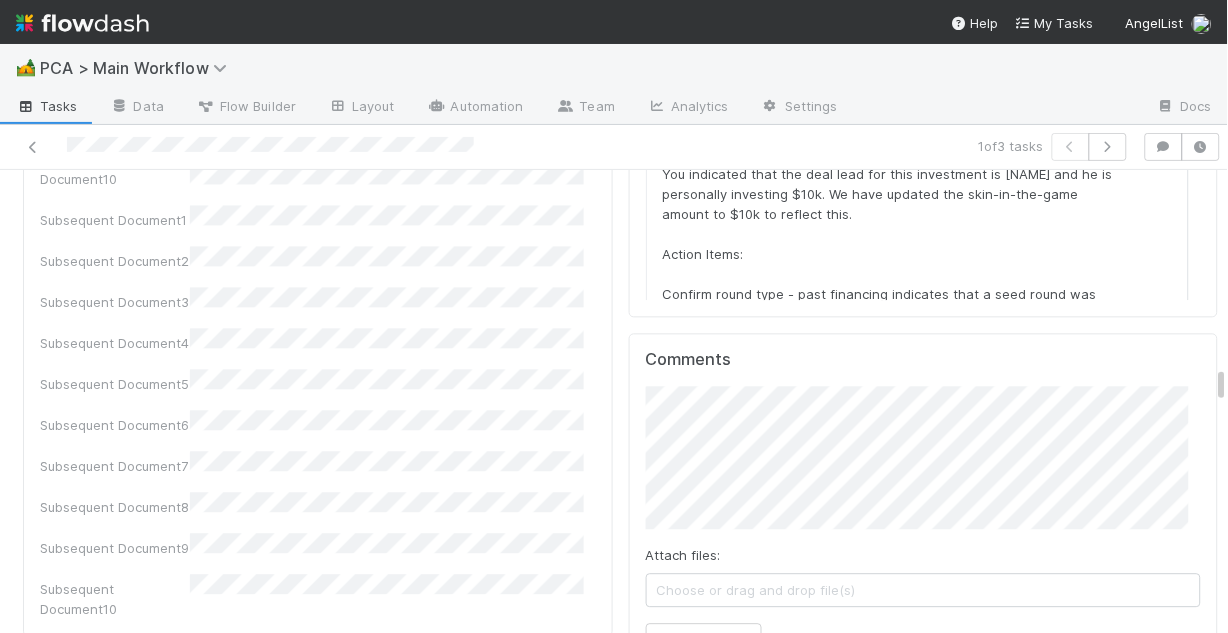 scroll, scrollTop: 2400, scrollLeft: 0, axis: vertical 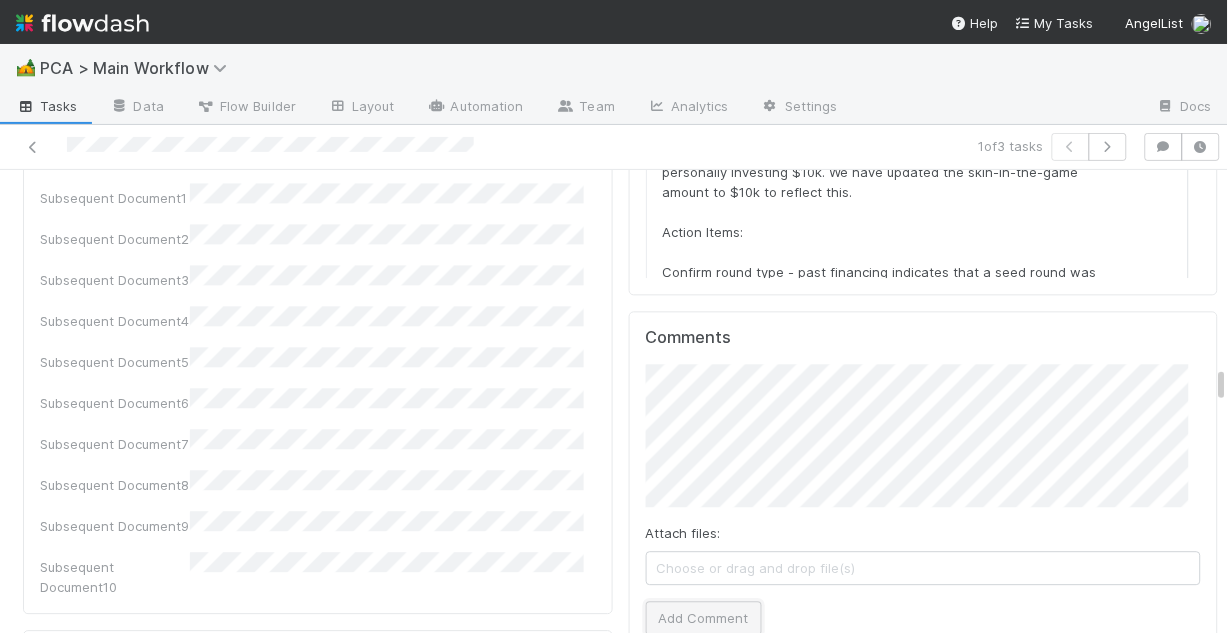 click on "Add Comment" at bounding box center (704, 618) 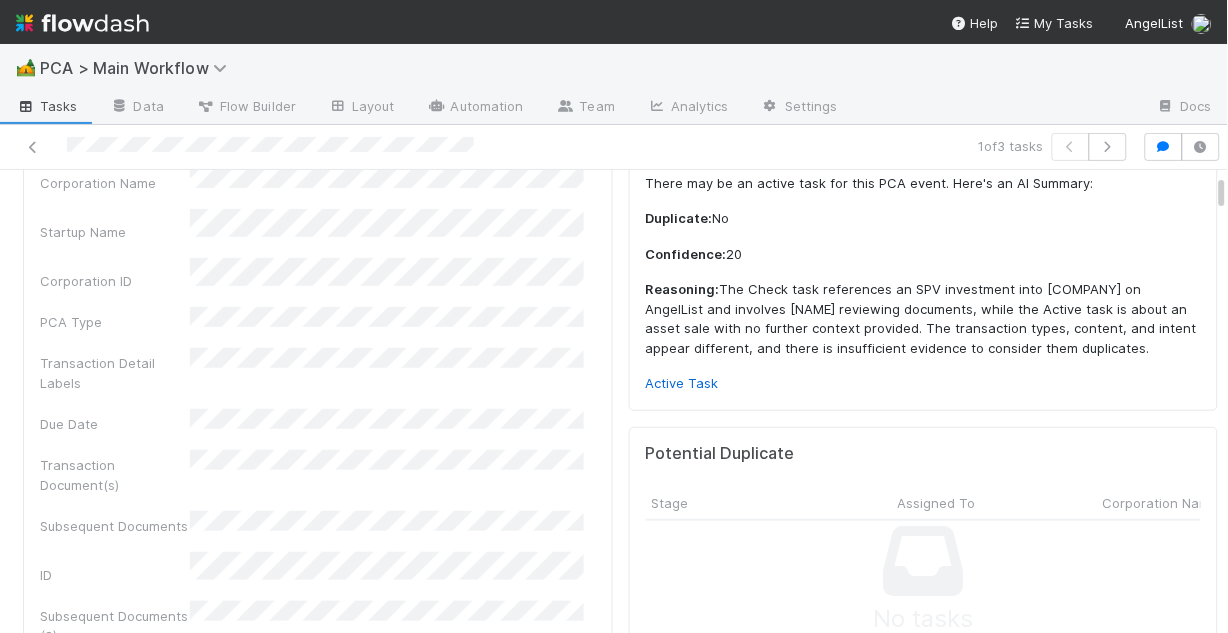 scroll, scrollTop: 0, scrollLeft: 0, axis: both 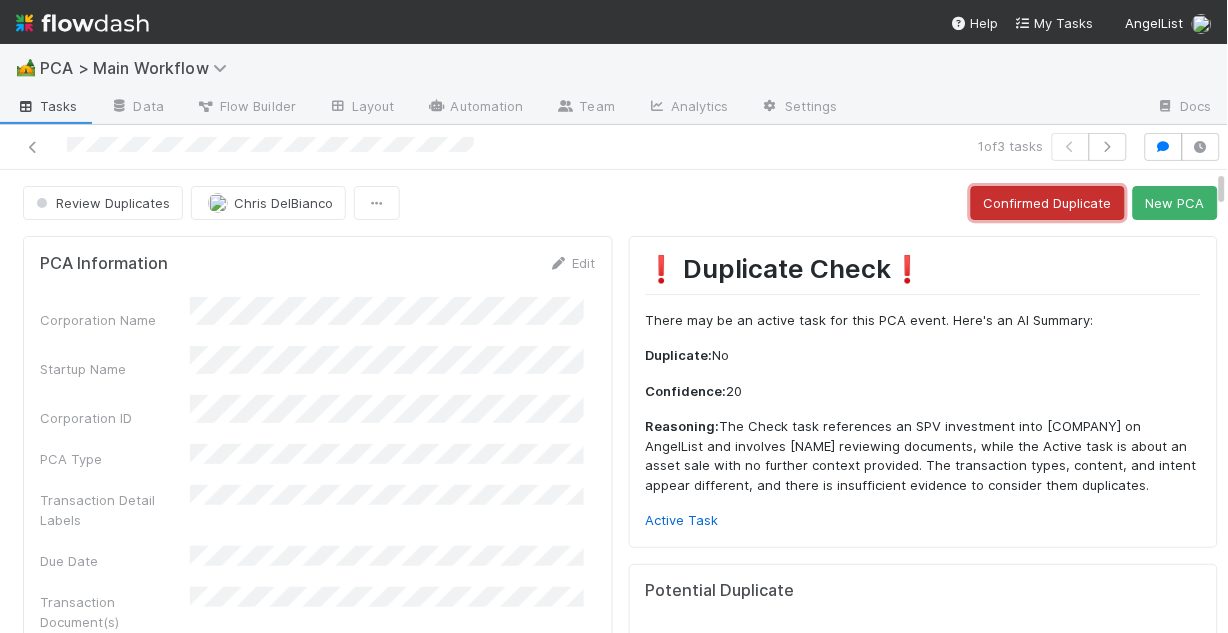 click on "Confirmed Duplicate" at bounding box center (1048, 203) 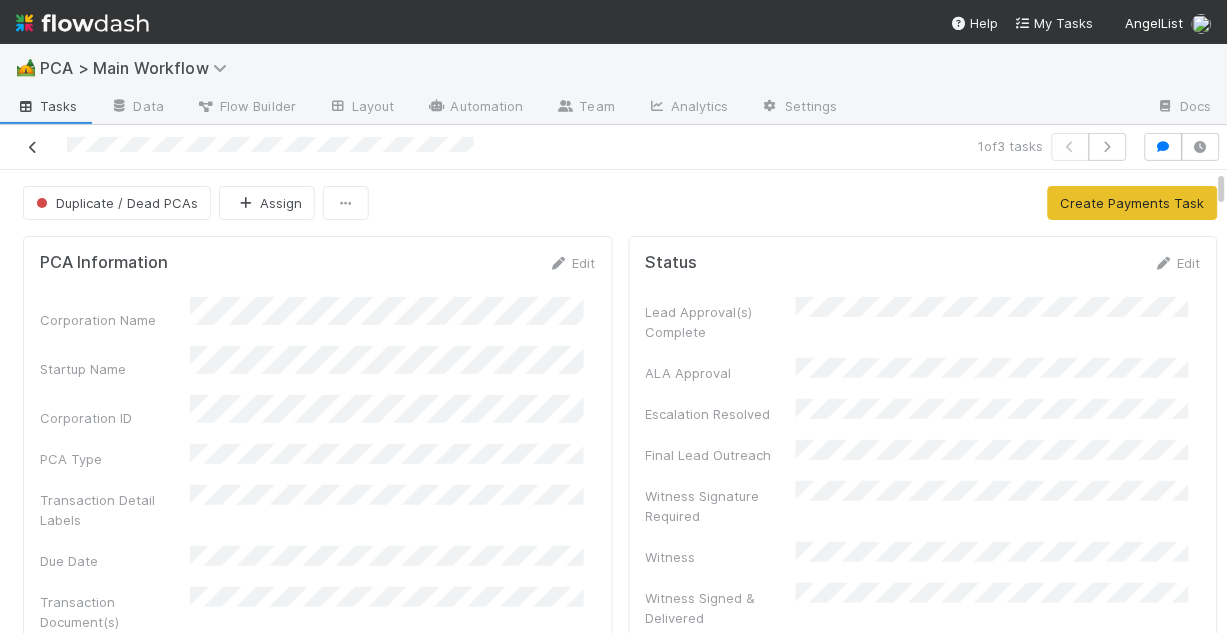 click at bounding box center (33, 147) 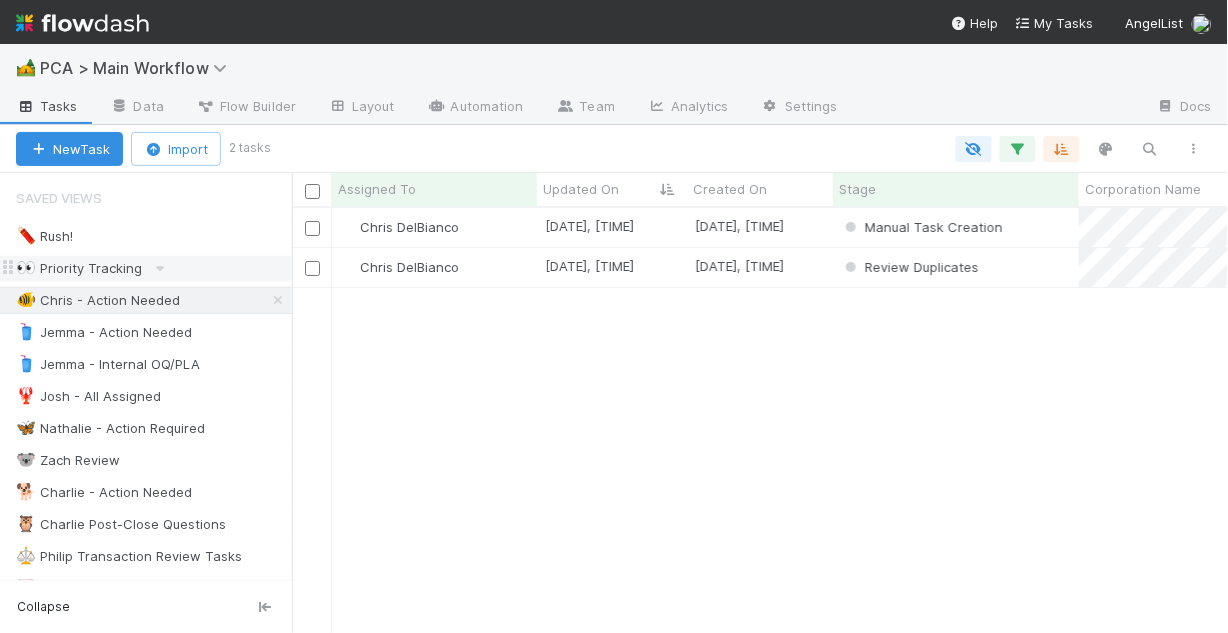scroll, scrollTop: 13, scrollLeft: 13, axis: both 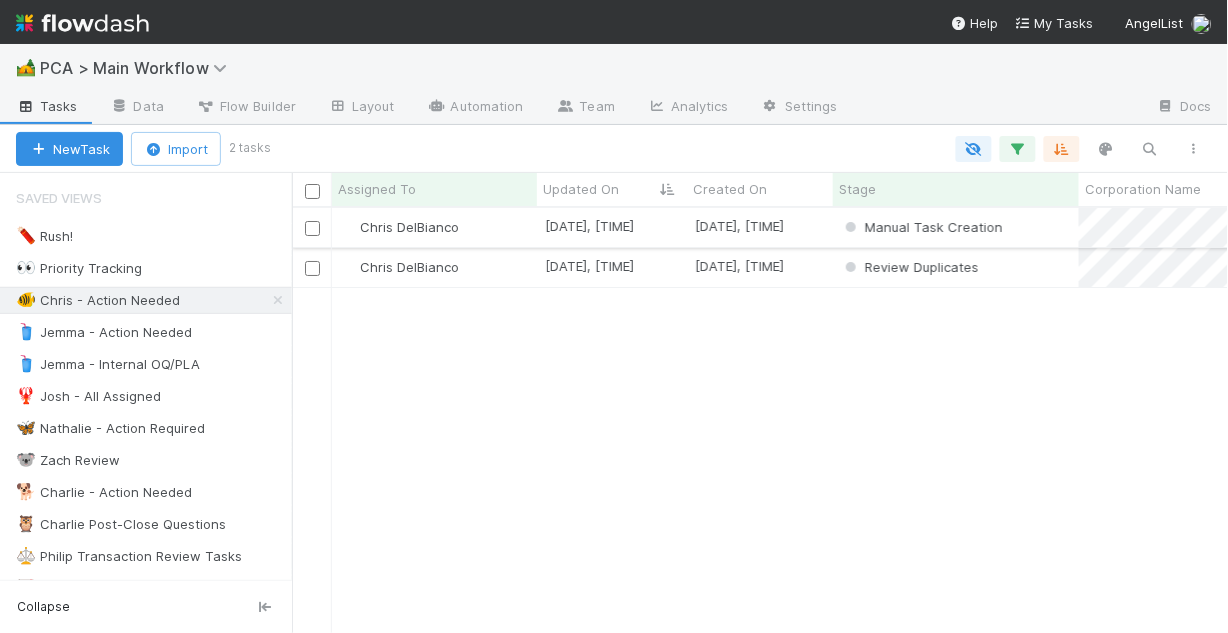 click on "Chris DelBianco" at bounding box center (434, 227) 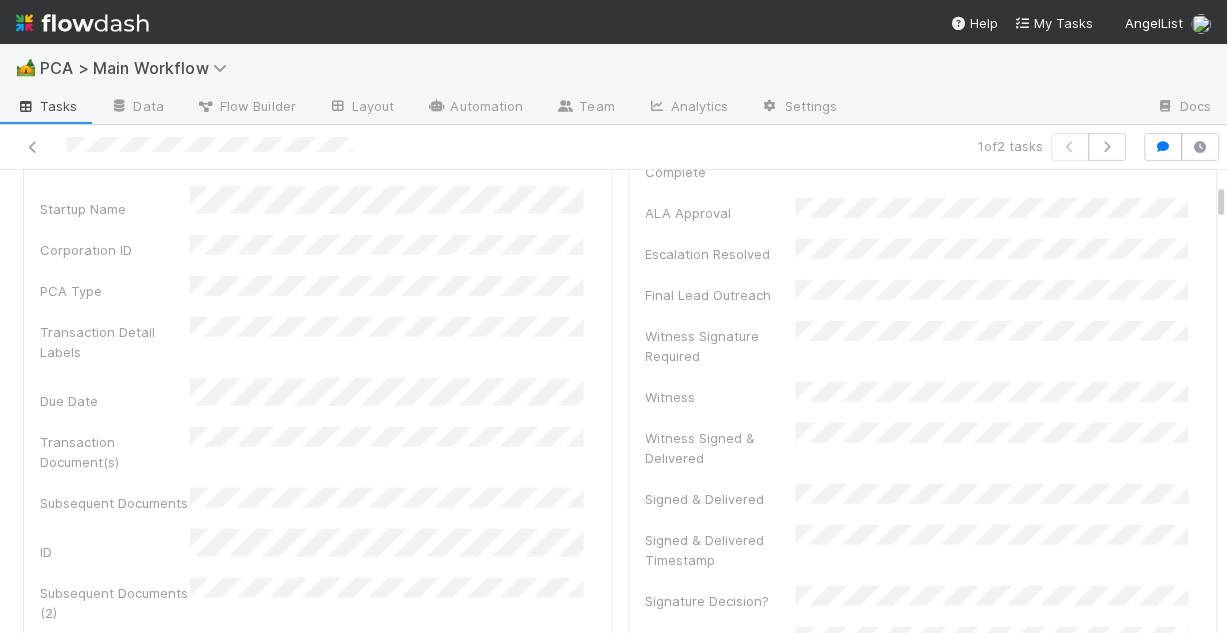 scroll, scrollTop: 0, scrollLeft: 0, axis: both 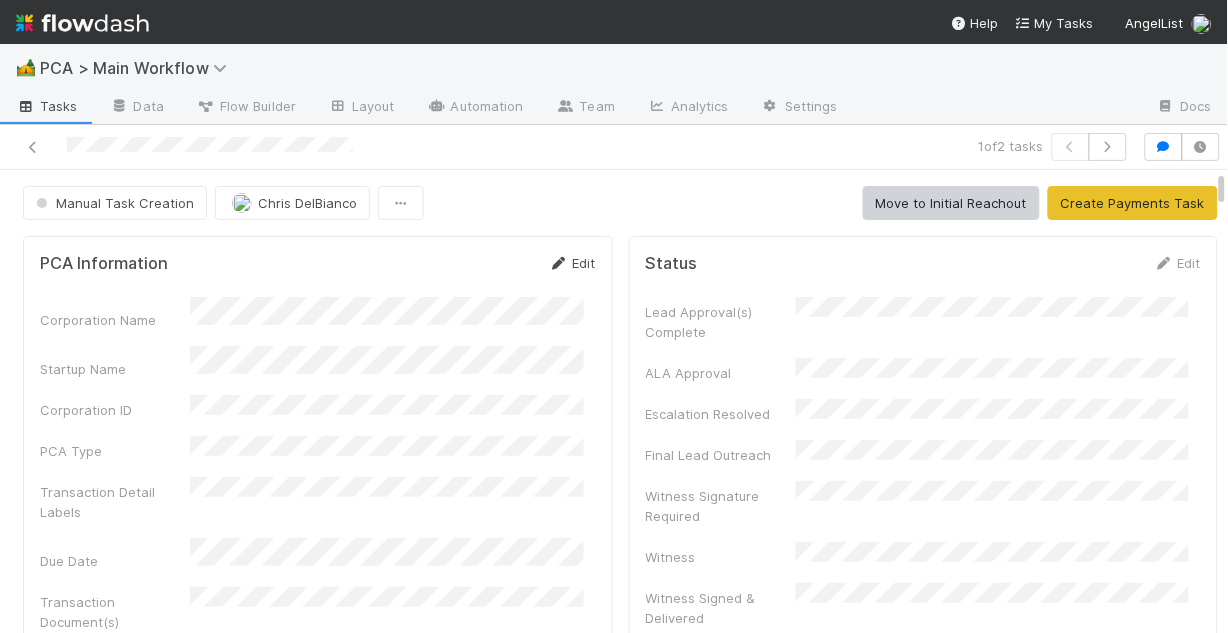 click on "Edit" at bounding box center [572, 263] 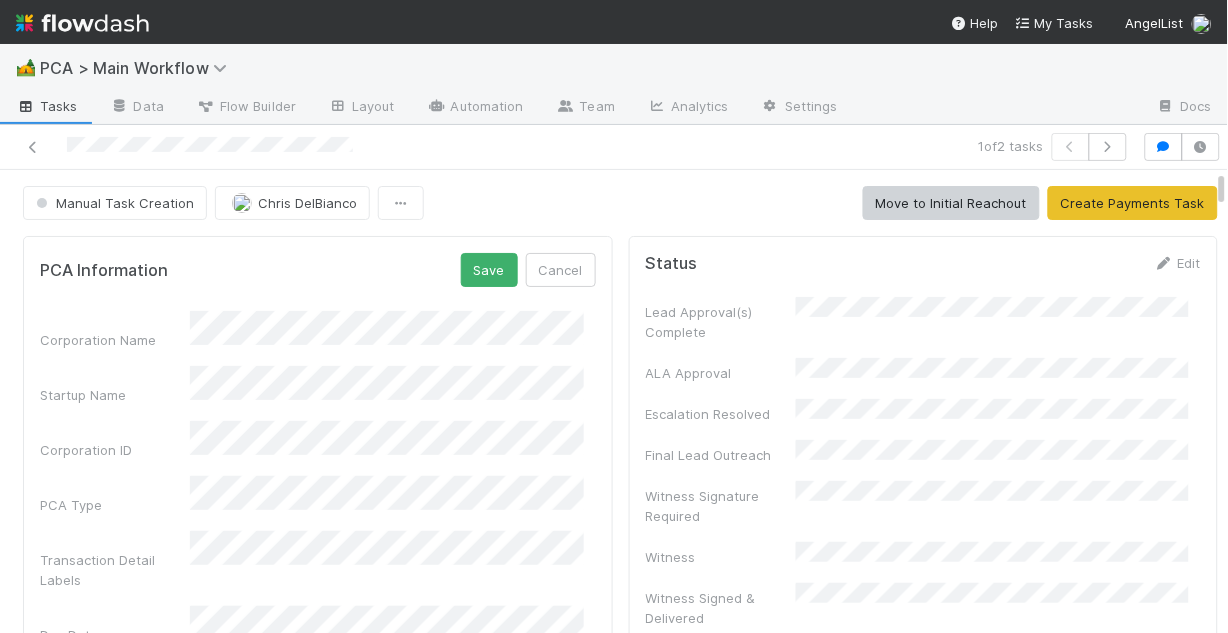 click on "Corporation Name" at bounding box center [318, 330] 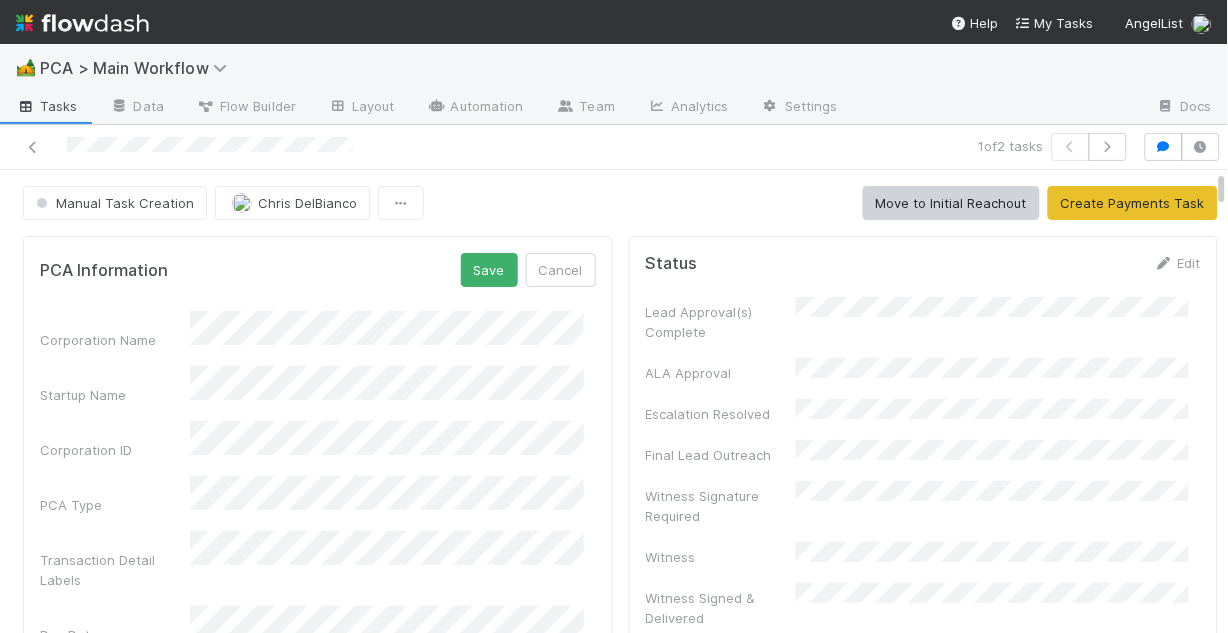 click on "Startup Name" at bounding box center [318, 385] 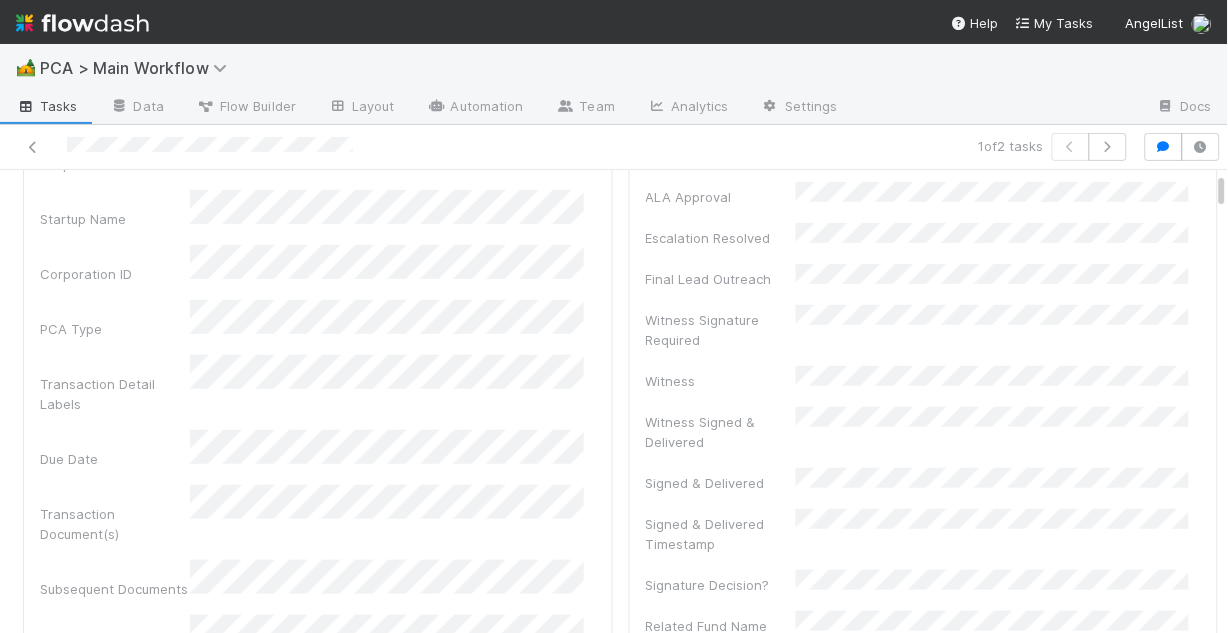 scroll, scrollTop: 0, scrollLeft: 0, axis: both 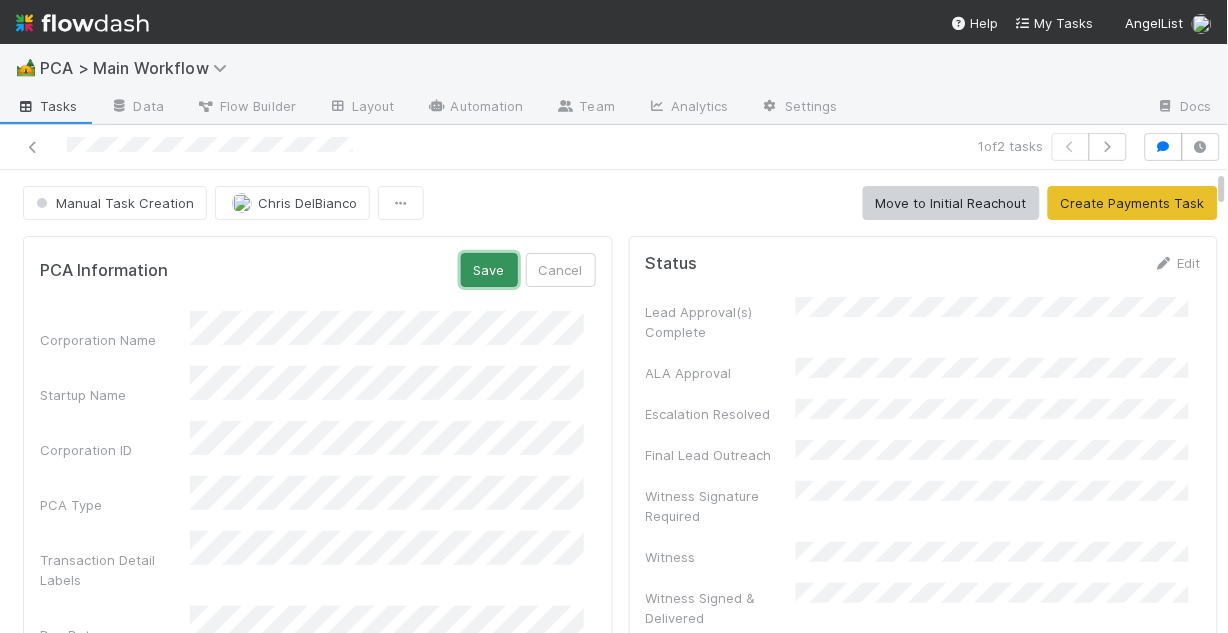 click on "Save" at bounding box center (489, 270) 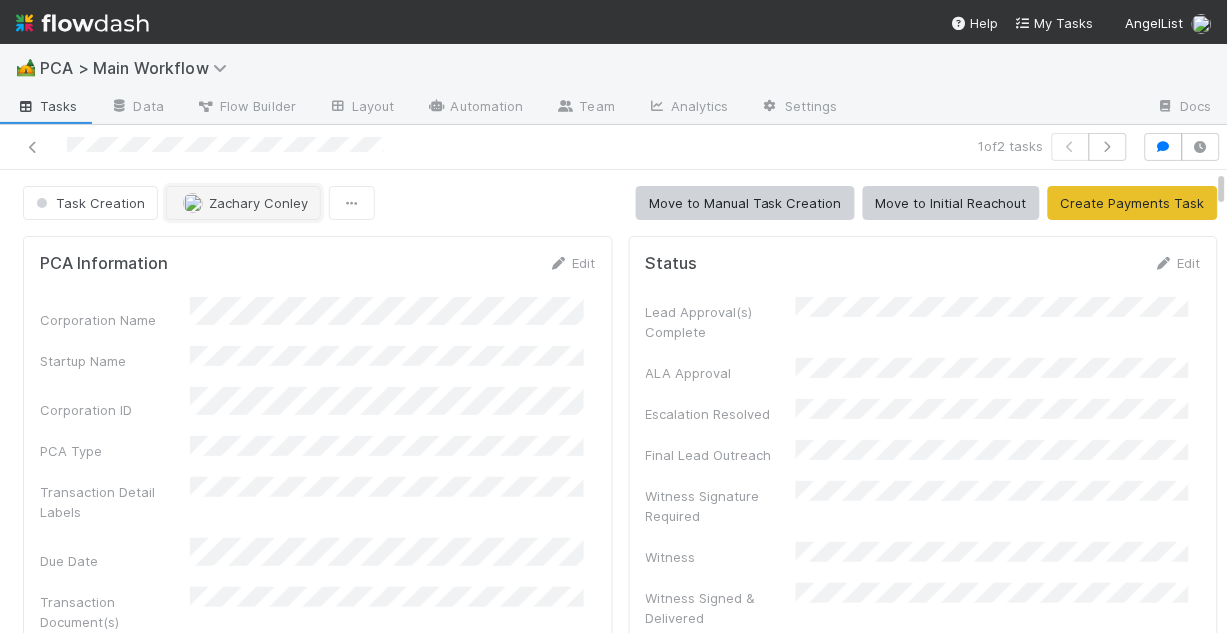 click on "Zachary Conley" at bounding box center [258, 203] 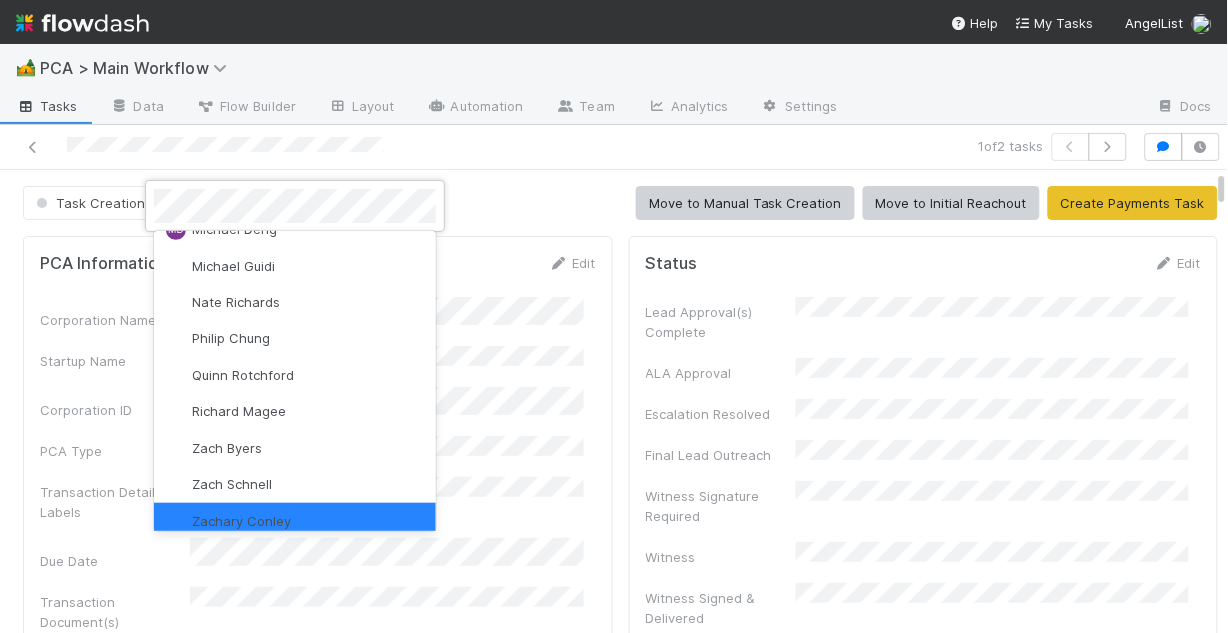 scroll, scrollTop: 0, scrollLeft: 0, axis: both 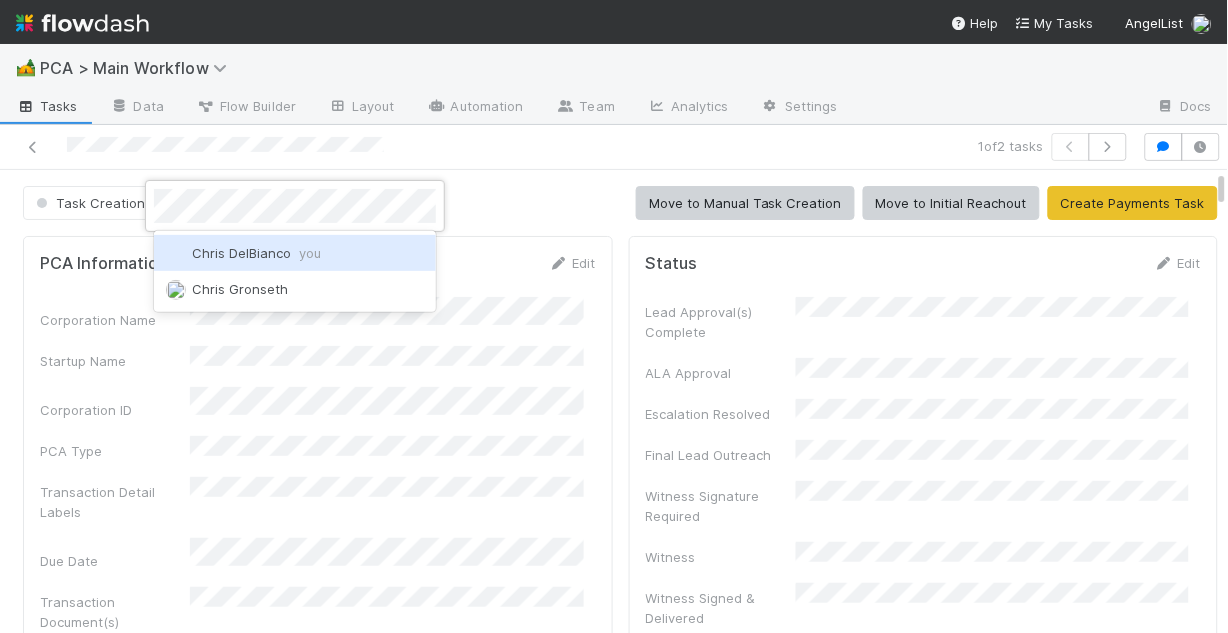 drag, startPoint x: 262, startPoint y: 246, endPoint x: 259, endPoint y: 256, distance: 10.440307 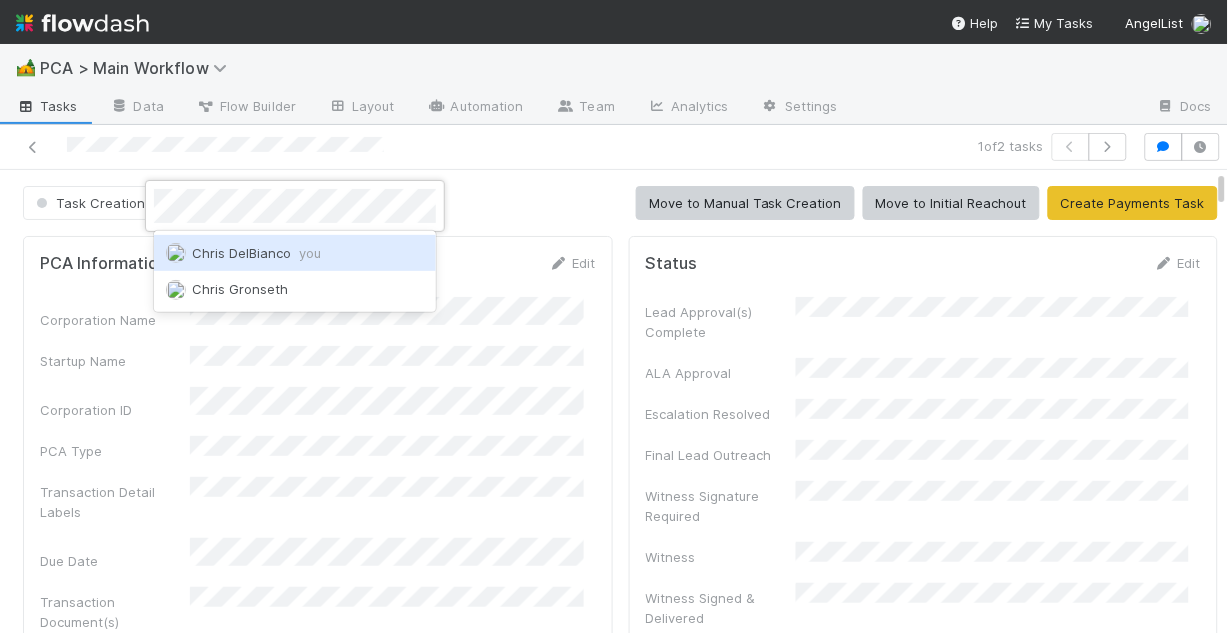 click on "[PERSON] you" at bounding box center [256, 253] 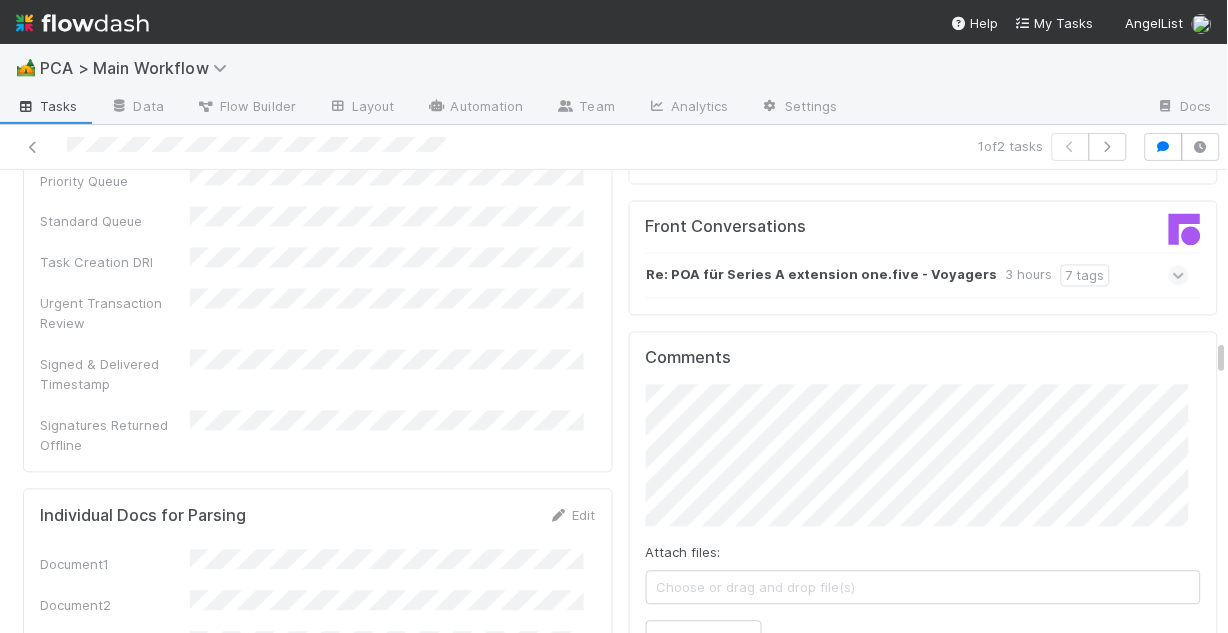scroll, scrollTop: 2320, scrollLeft: 0, axis: vertical 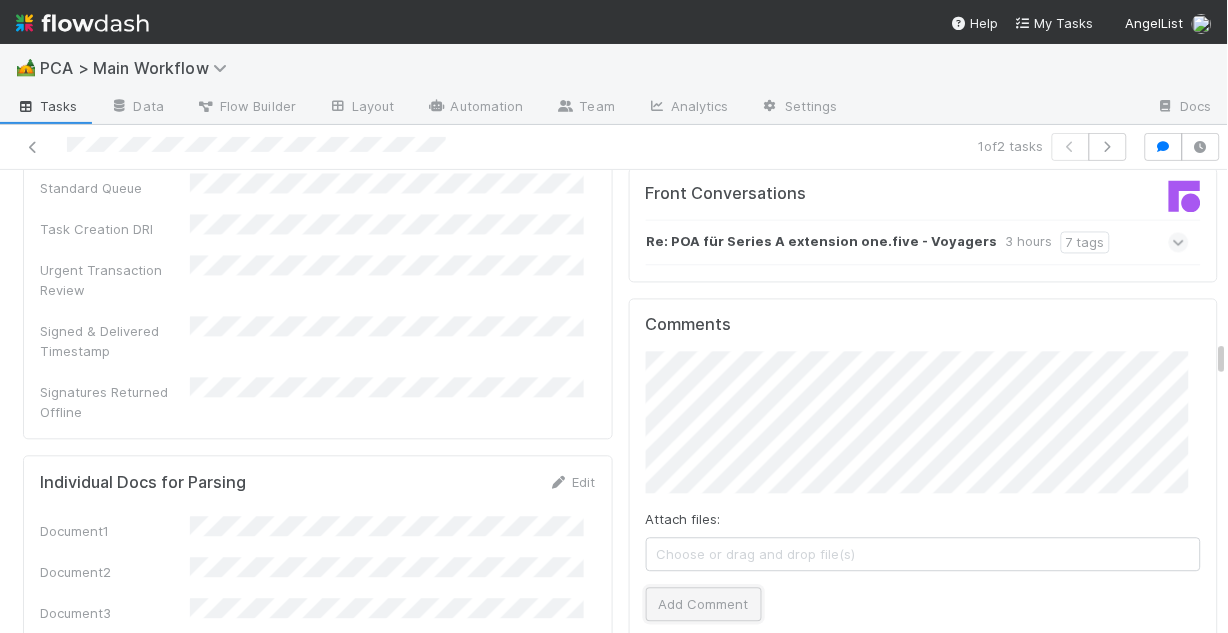 click on "Add Comment" at bounding box center [704, 604] 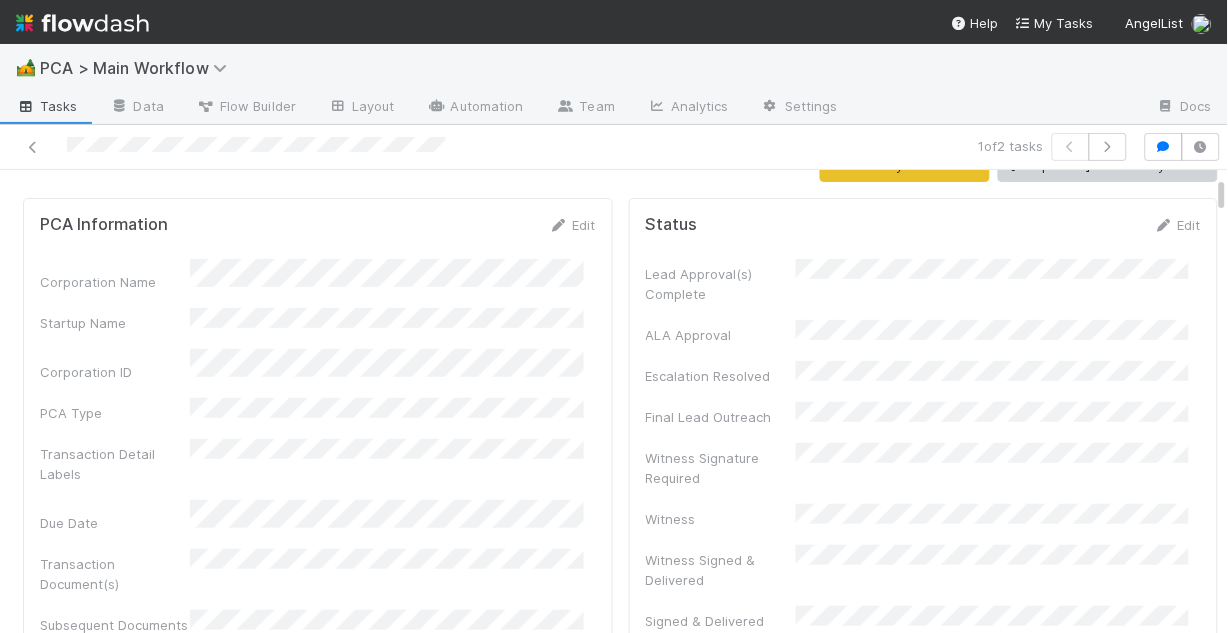 scroll, scrollTop: 0, scrollLeft: 0, axis: both 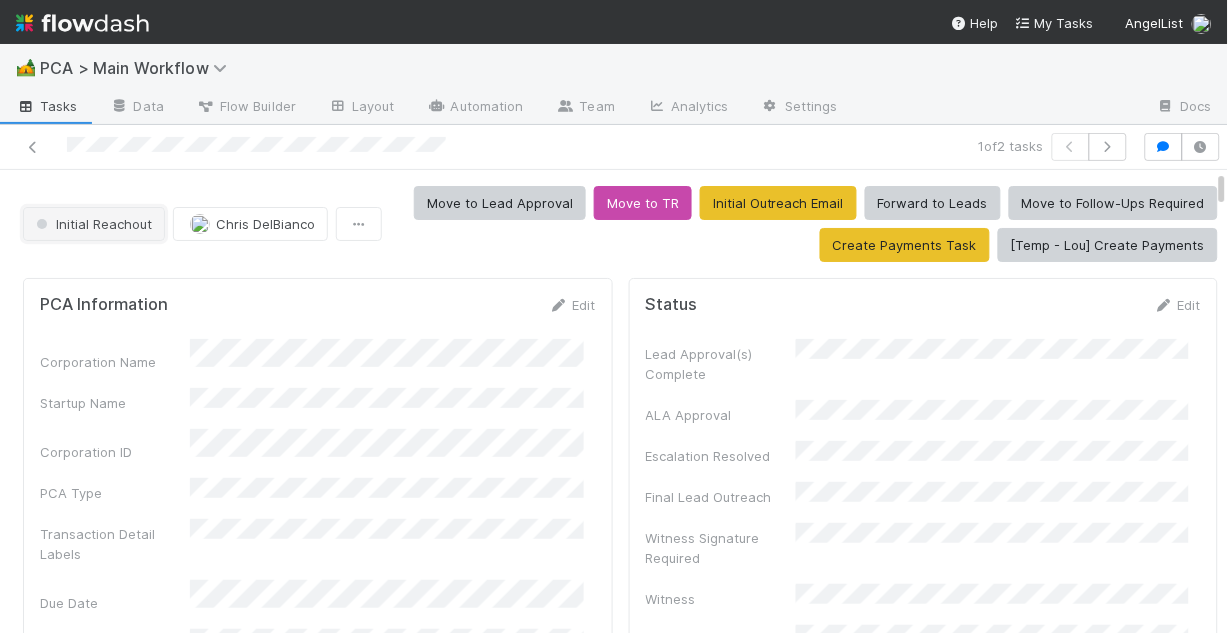 click on "Initial Reachout" at bounding box center [92, 224] 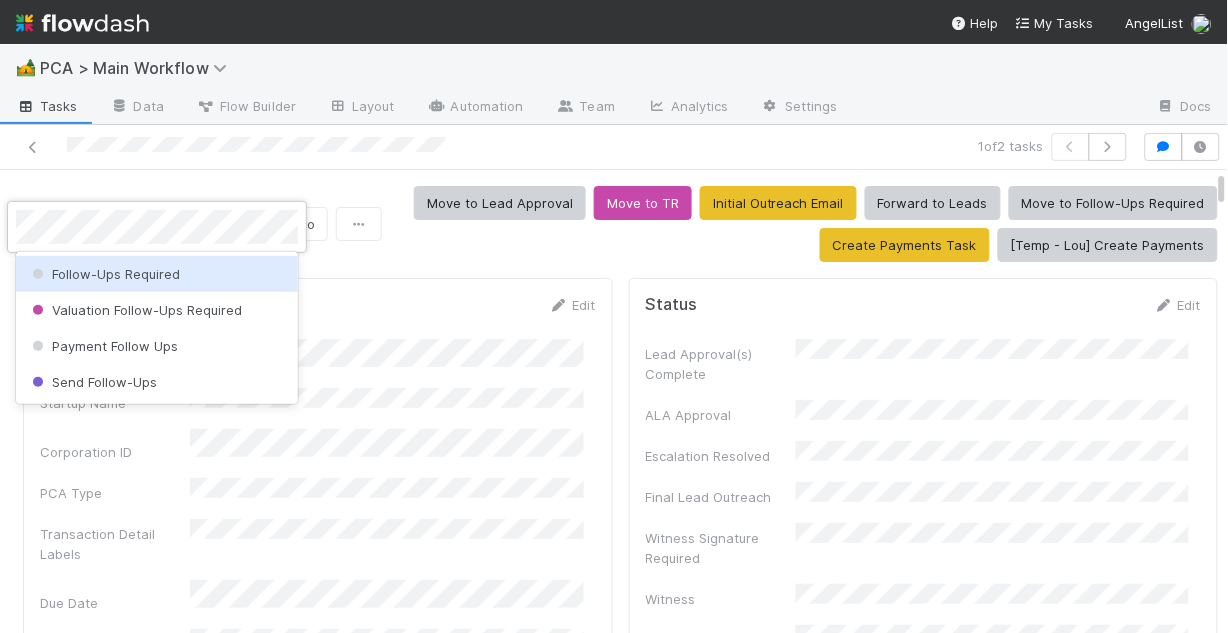 click on "Follow-Ups Required" at bounding box center (104, 274) 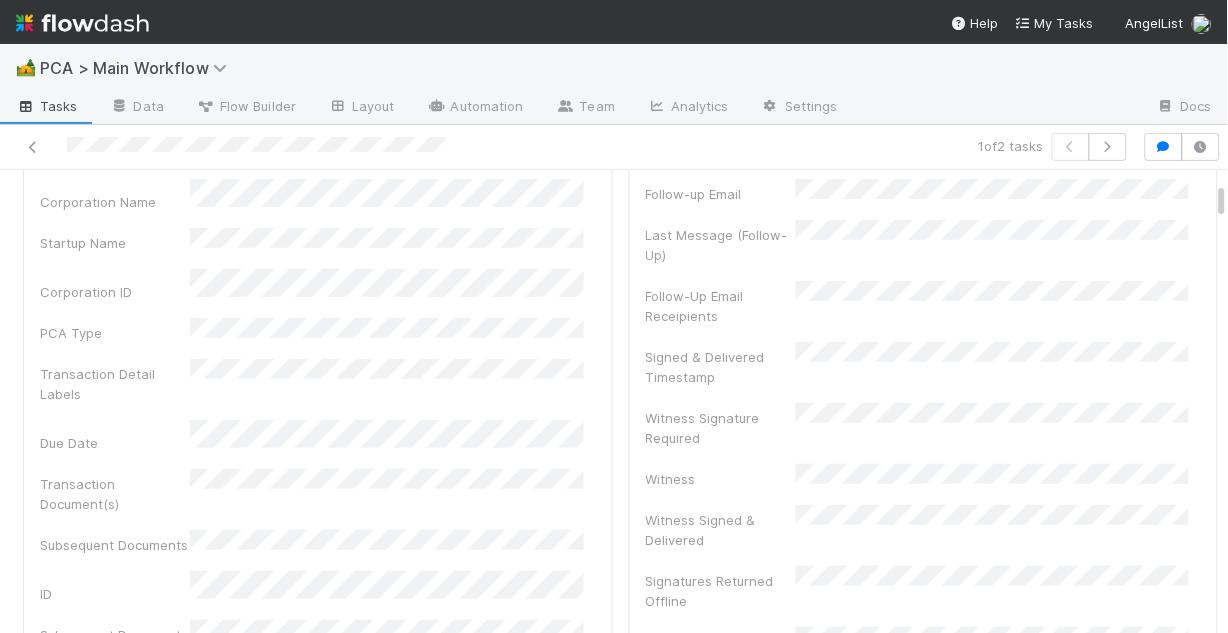 scroll, scrollTop: 0, scrollLeft: 0, axis: both 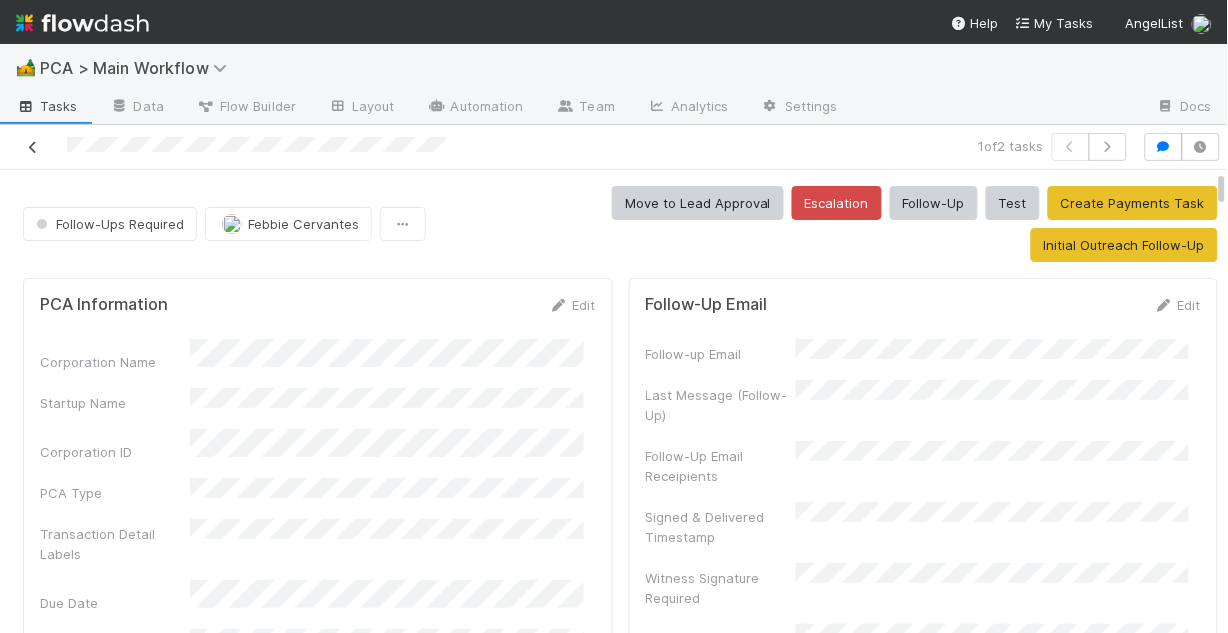 click at bounding box center (33, 147) 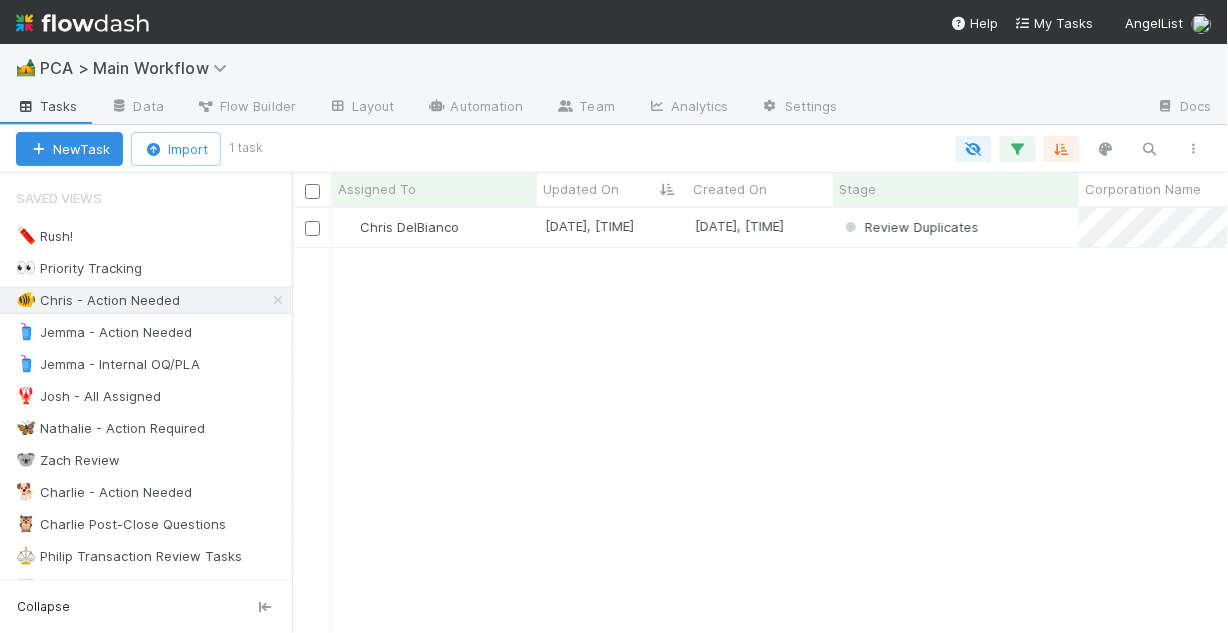 scroll, scrollTop: 13, scrollLeft: 13, axis: both 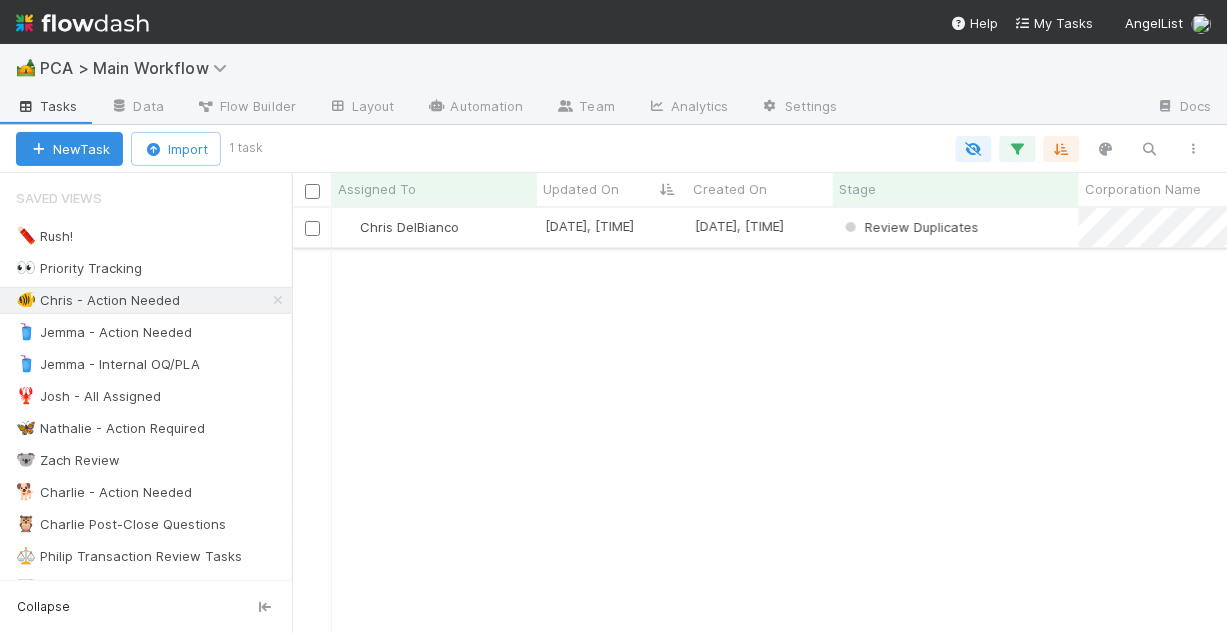 click on "Chris DelBianco" at bounding box center (434, 227) 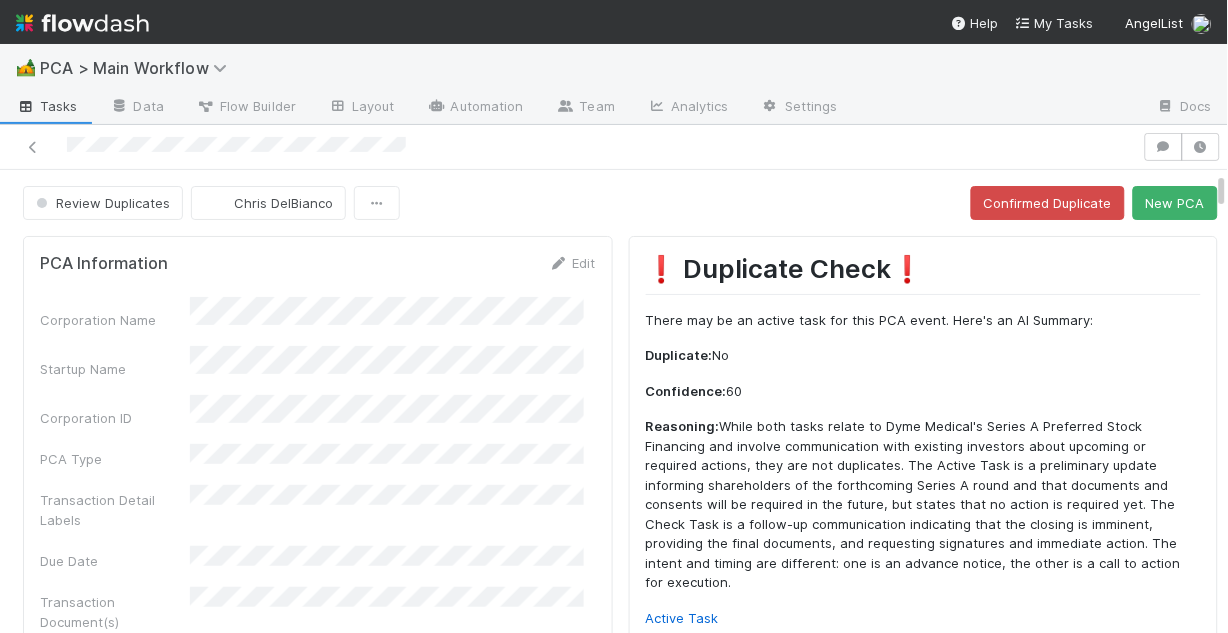 scroll, scrollTop: 80, scrollLeft: 0, axis: vertical 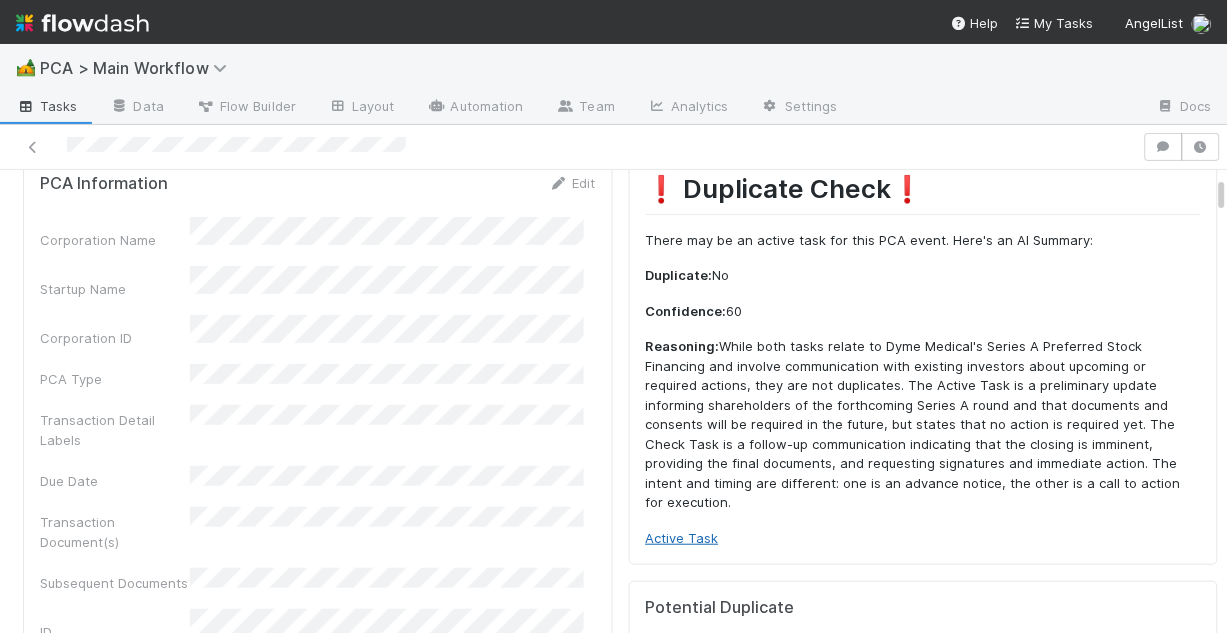 click on "Active Task" at bounding box center (682, 538) 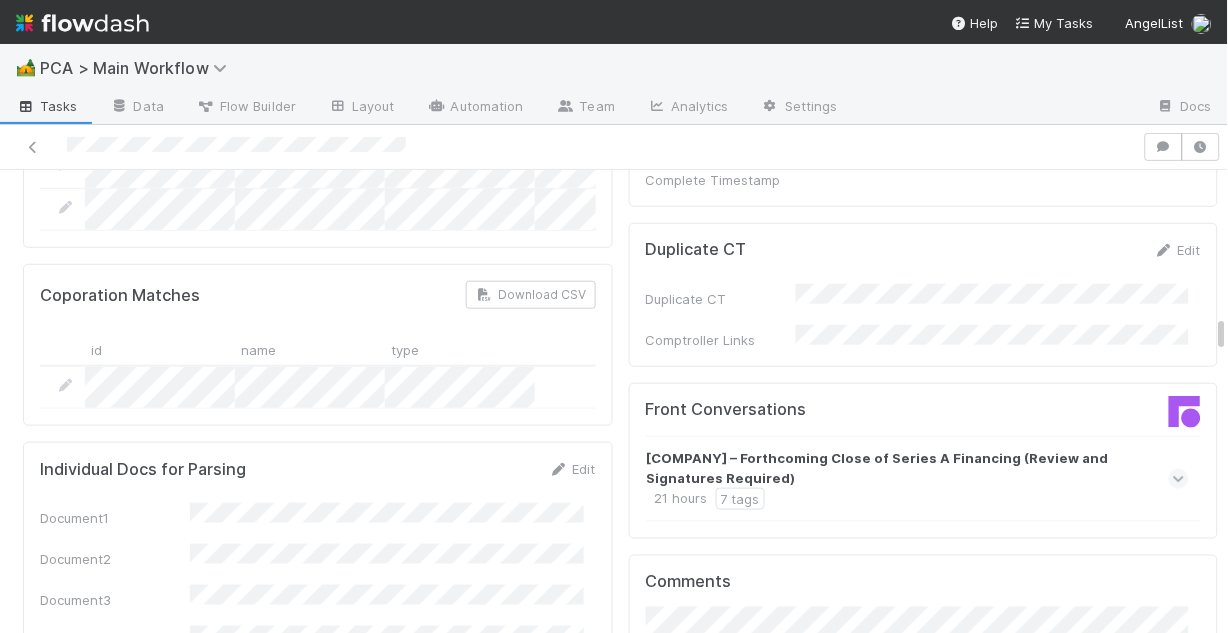 scroll, scrollTop: 1760, scrollLeft: 0, axis: vertical 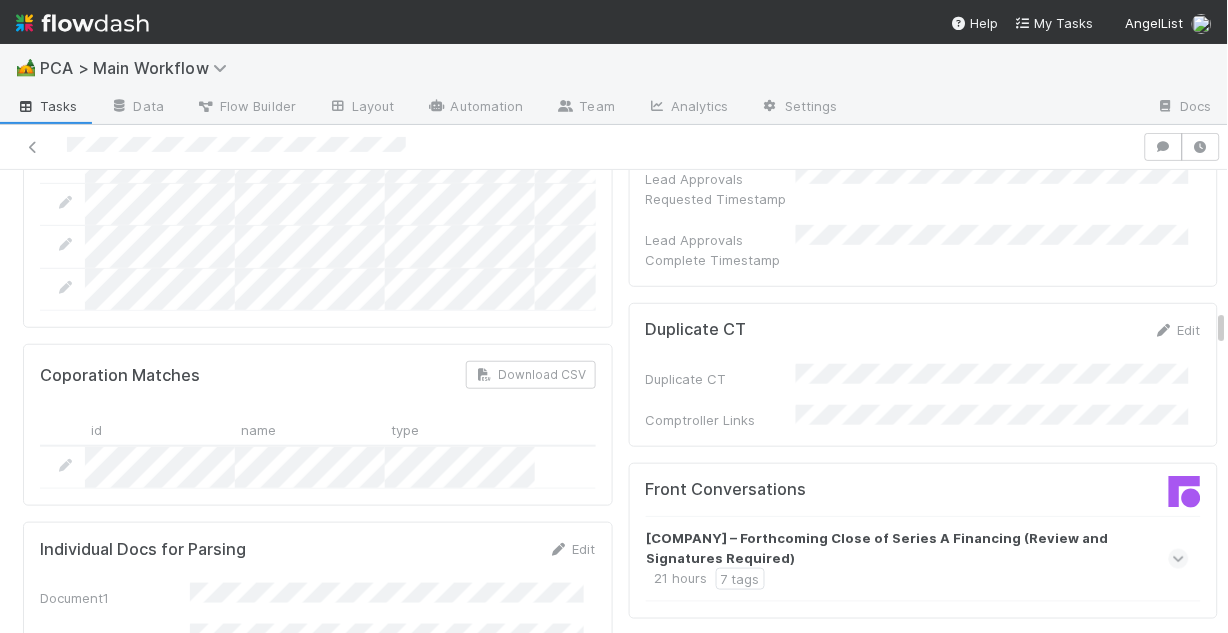 click at bounding box center (1179, 559) 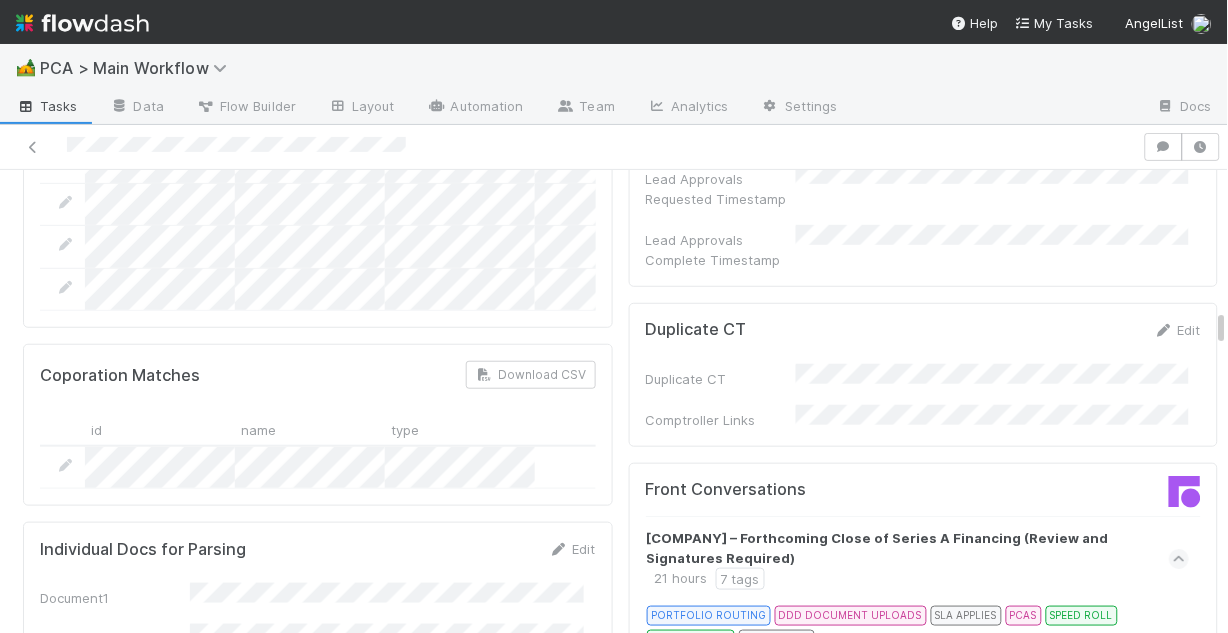 click at bounding box center (1179, 644) 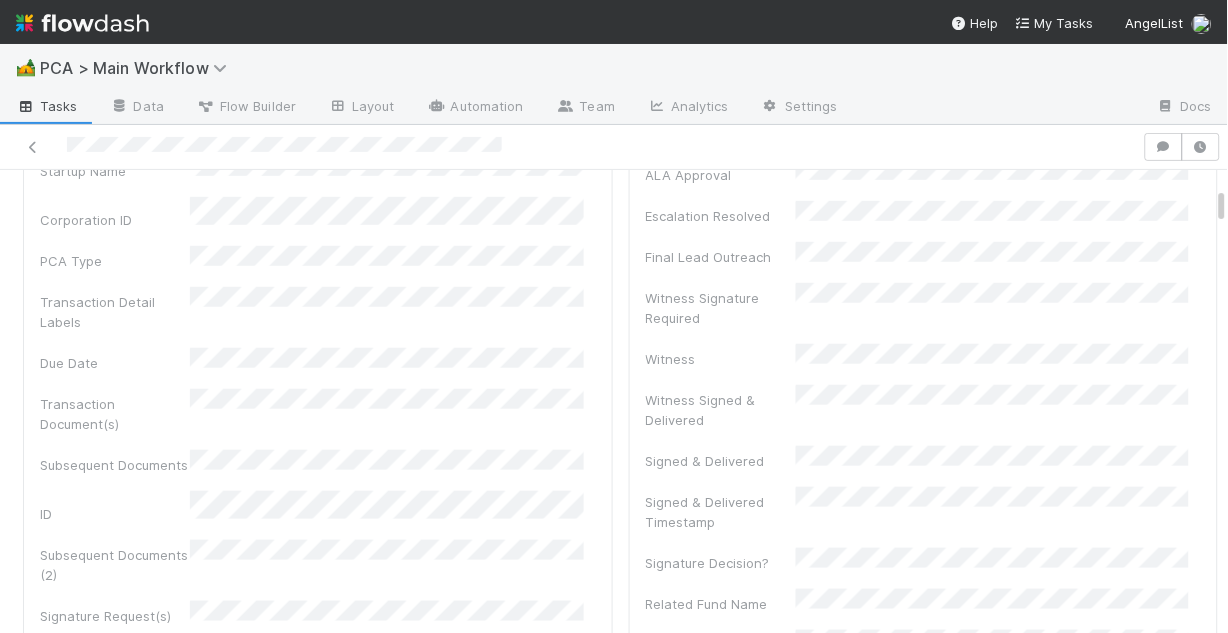 scroll, scrollTop: 0, scrollLeft: 0, axis: both 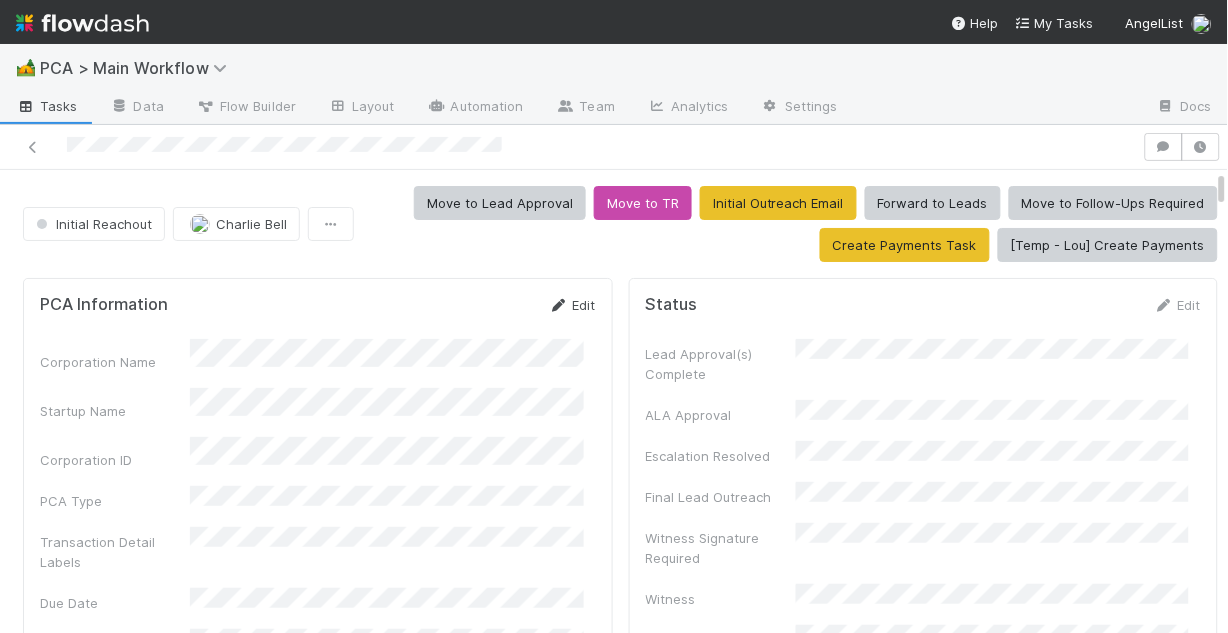 click on "Edit" at bounding box center (572, 305) 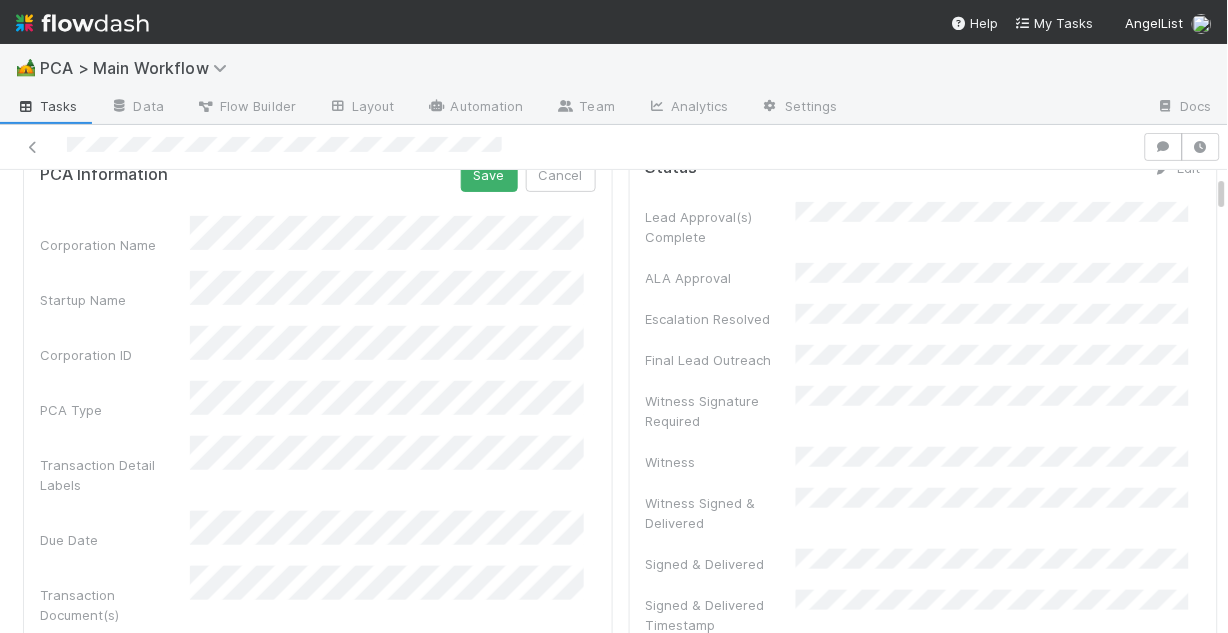 scroll, scrollTop: 160, scrollLeft: 0, axis: vertical 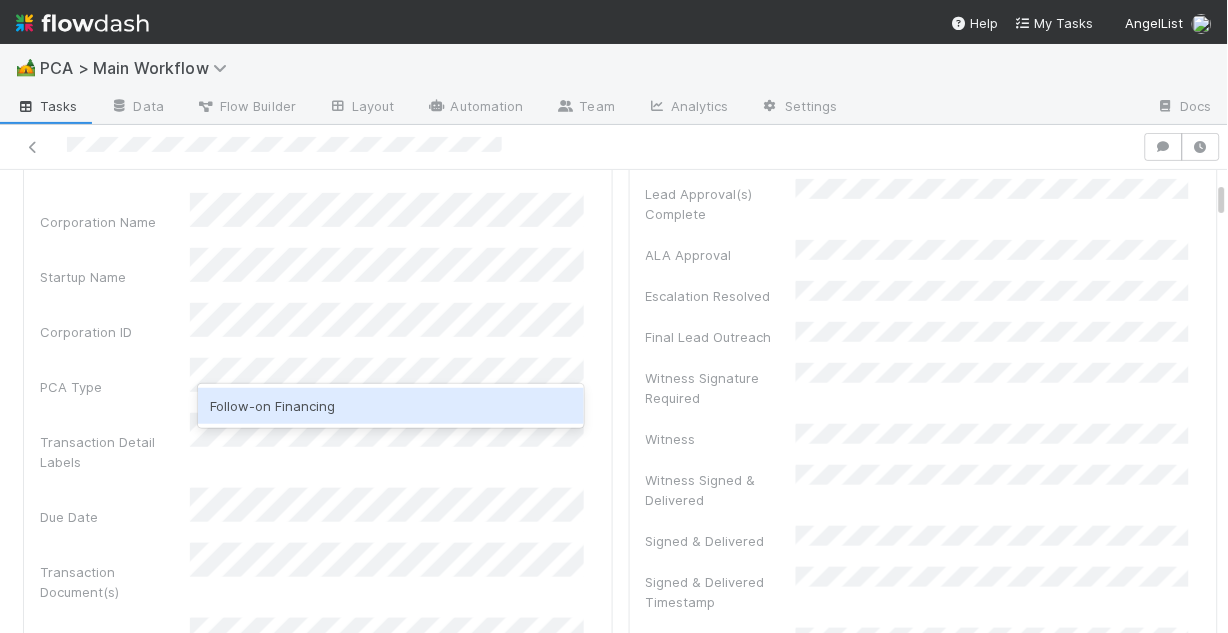 click on "Follow-on Financing" at bounding box center [391, 406] 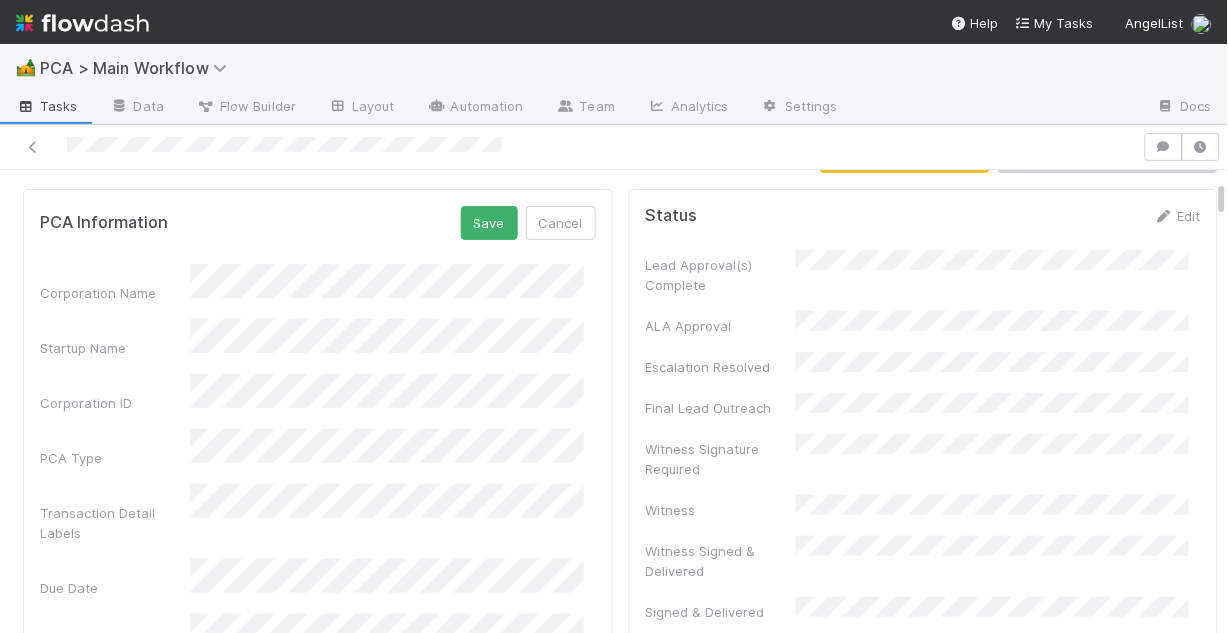 scroll, scrollTop: 80, scrollLeft: 0, axis: vertical 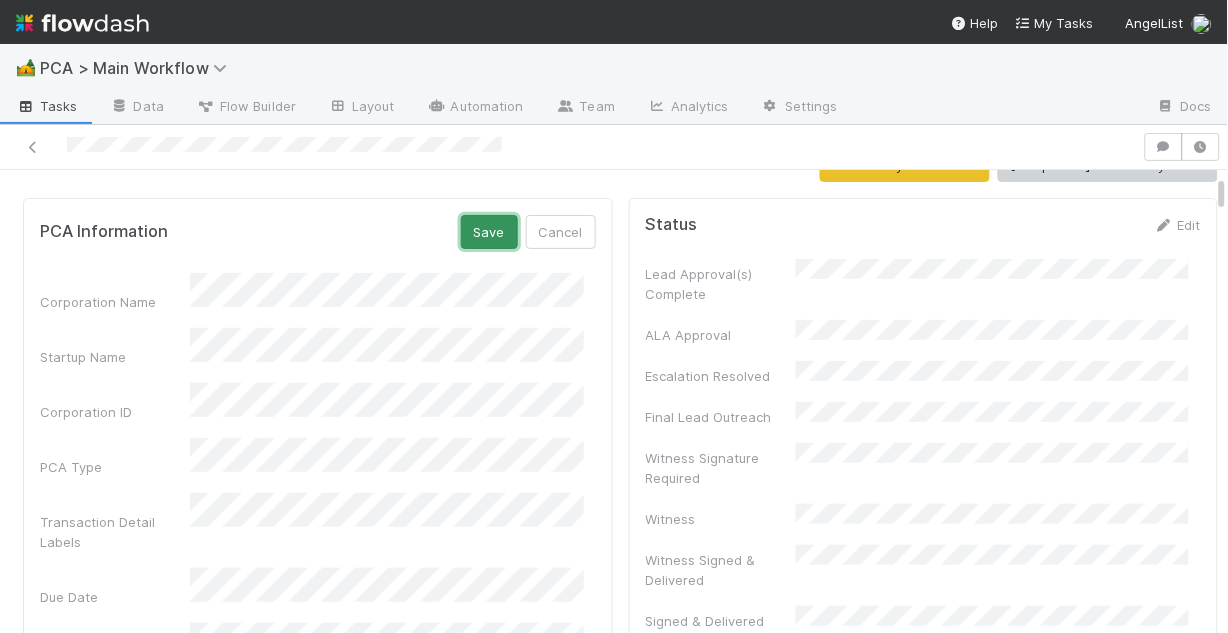 click on "Save" at bounding box center [489, 232] 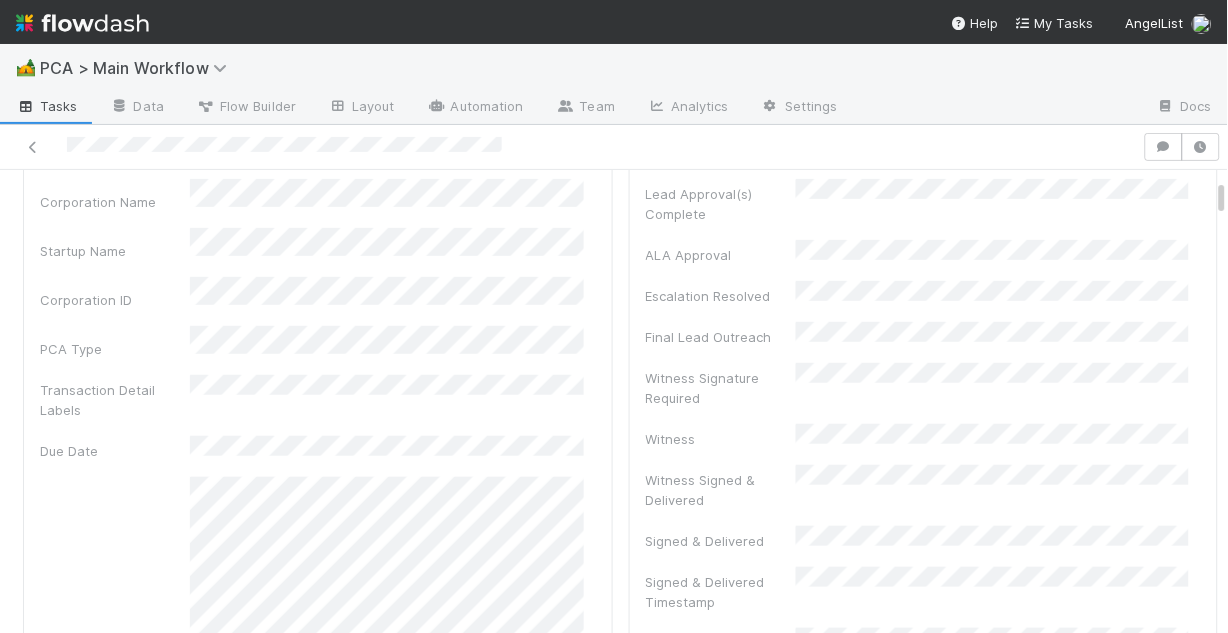scroll, scrollTop: 0, scrollLeft: 0, axis: both 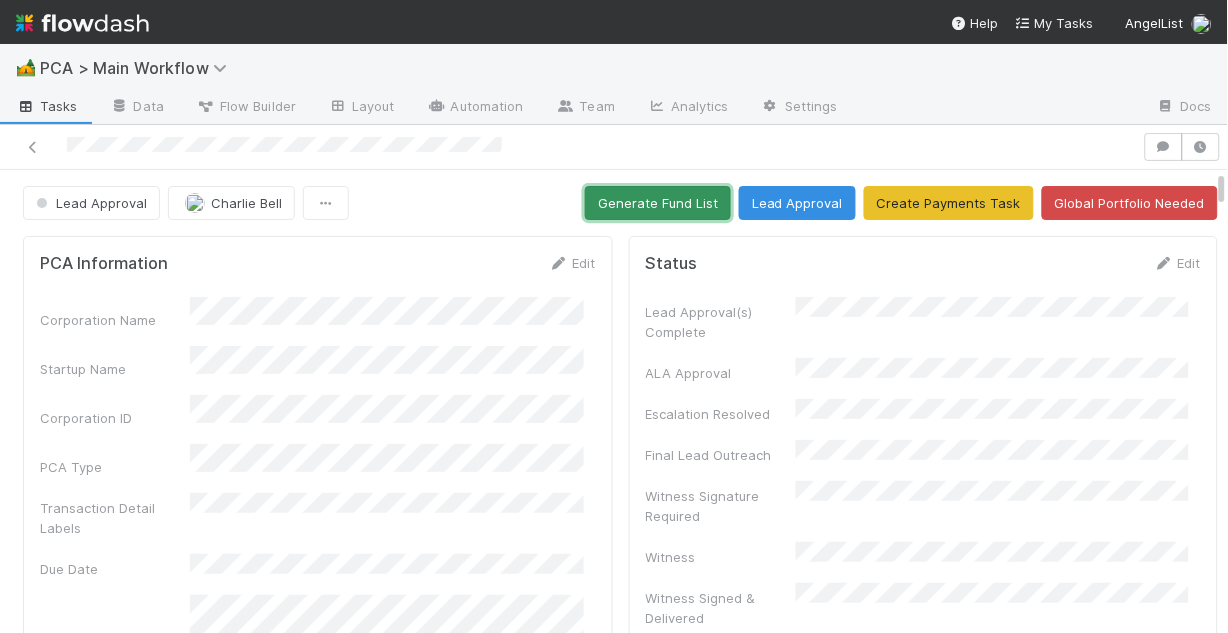 click on "Generate Fund List" at bounding box center [658, 203] 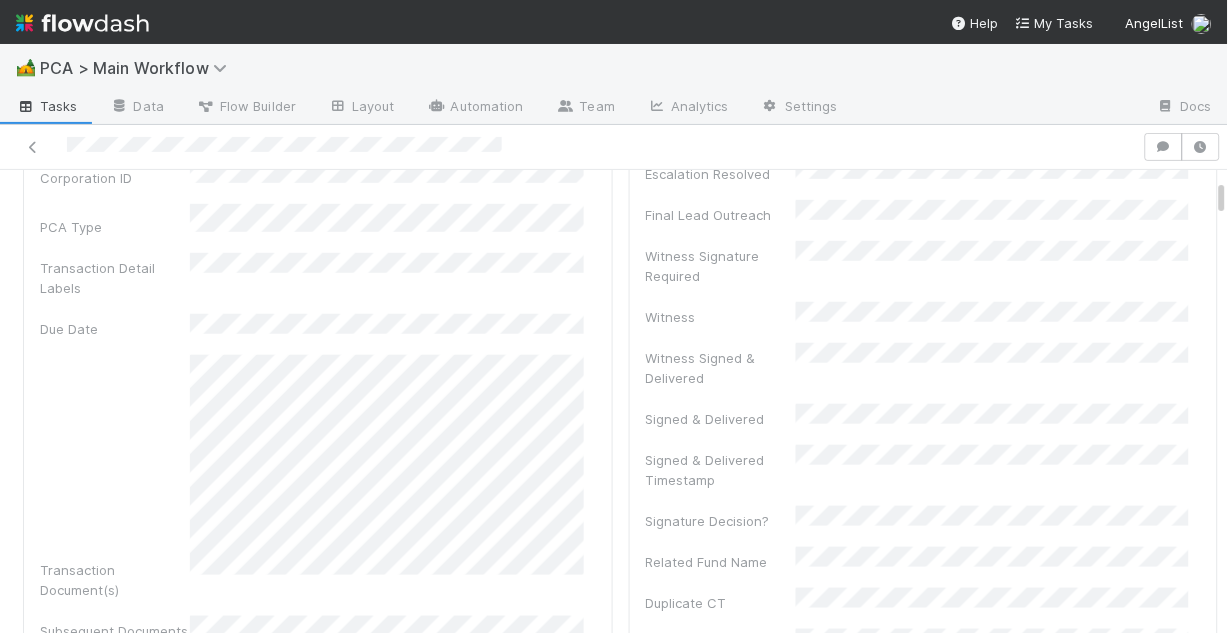 scroll, scrollTop: 0, scrollLeft: 0, axis: both 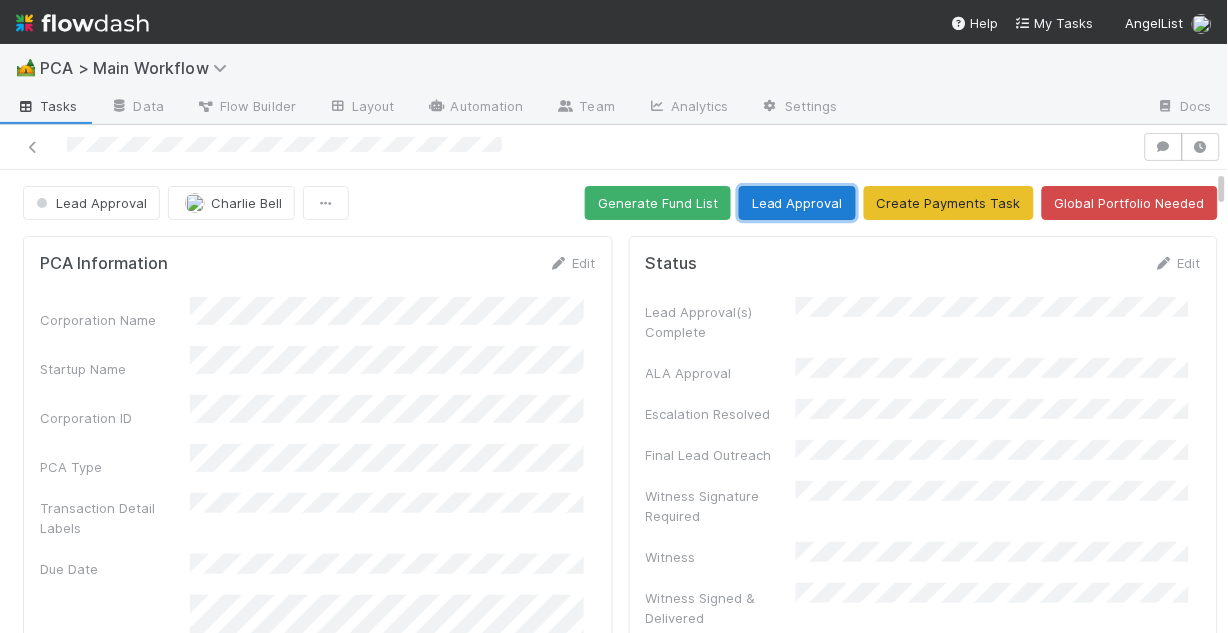 click on "Lead Approval" at bounding box center (797, 203) 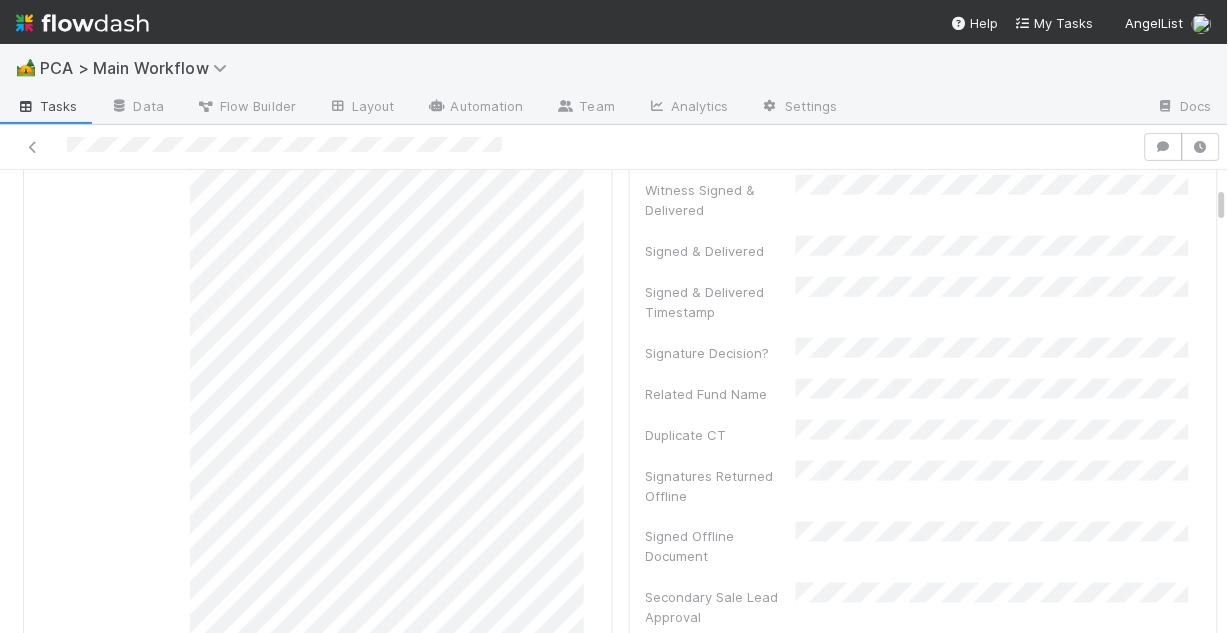 scroll, scrollTop: 0, scrollLeft: 0, axis: both 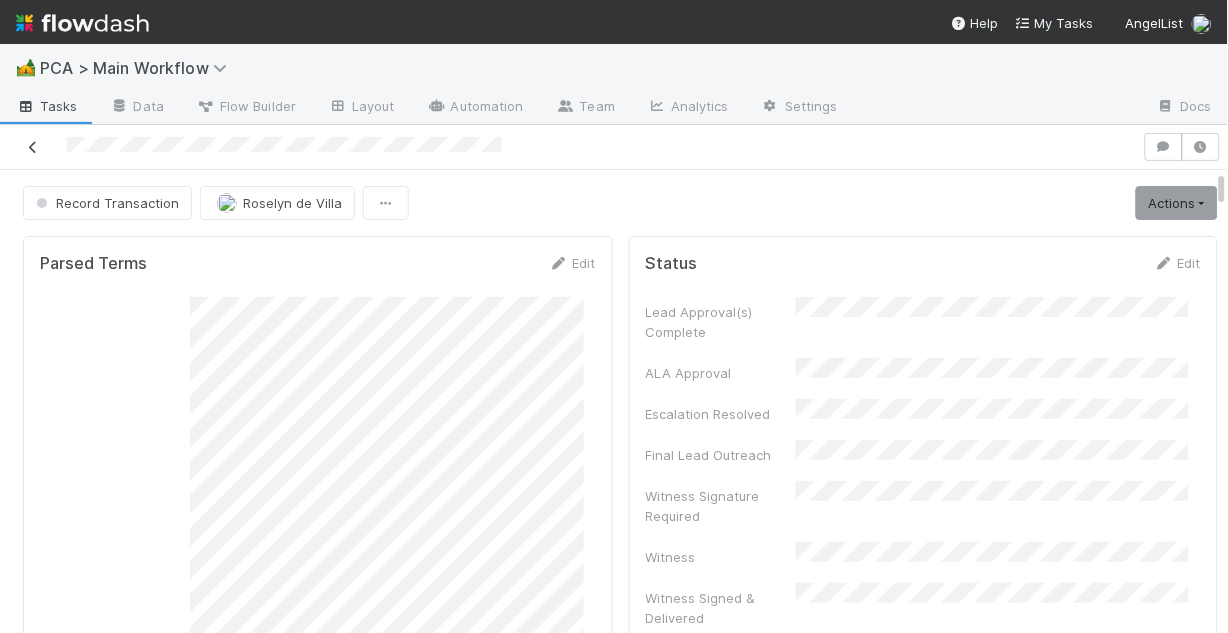 click at bounding box center (33, 147) 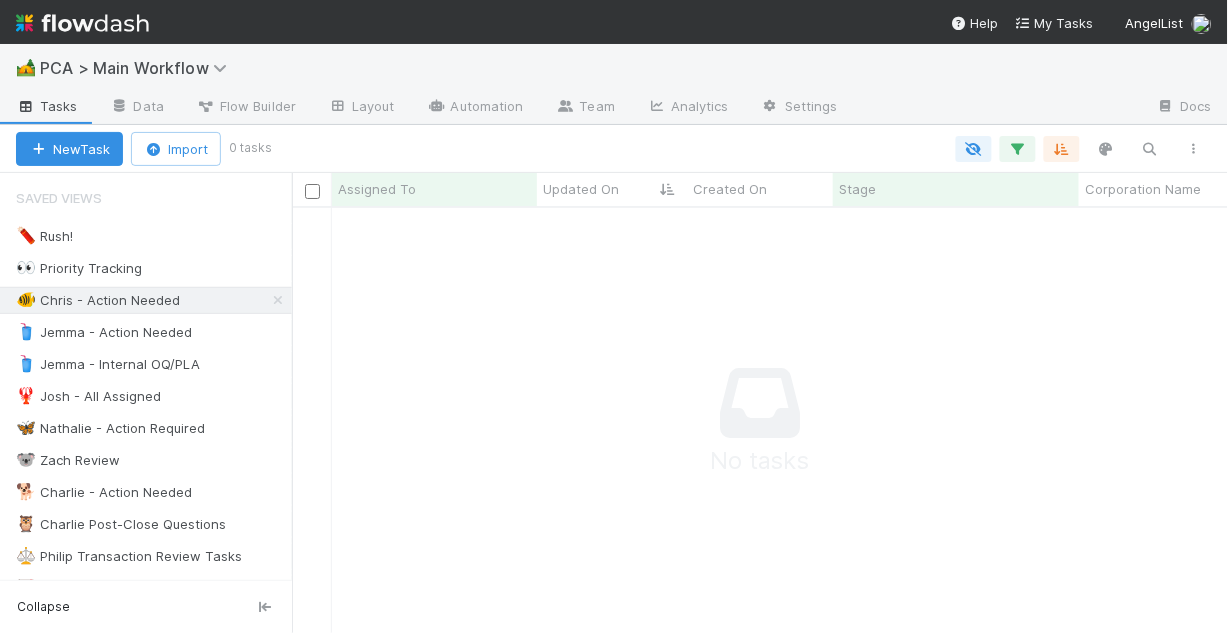 scroll, scrollTop: 400, scrollLeft: 924, axis: both 